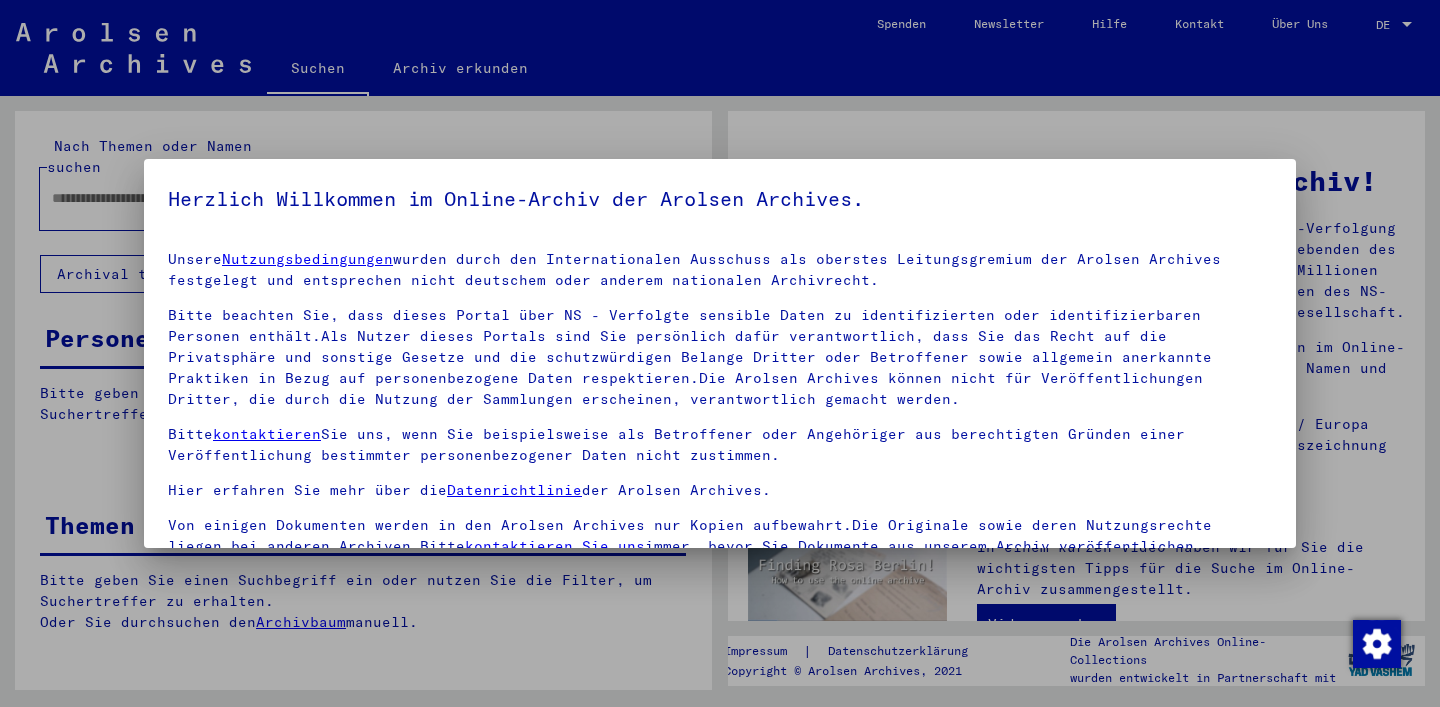 scroll, scrollTop: 0, scrollLeft: 0, axis: both 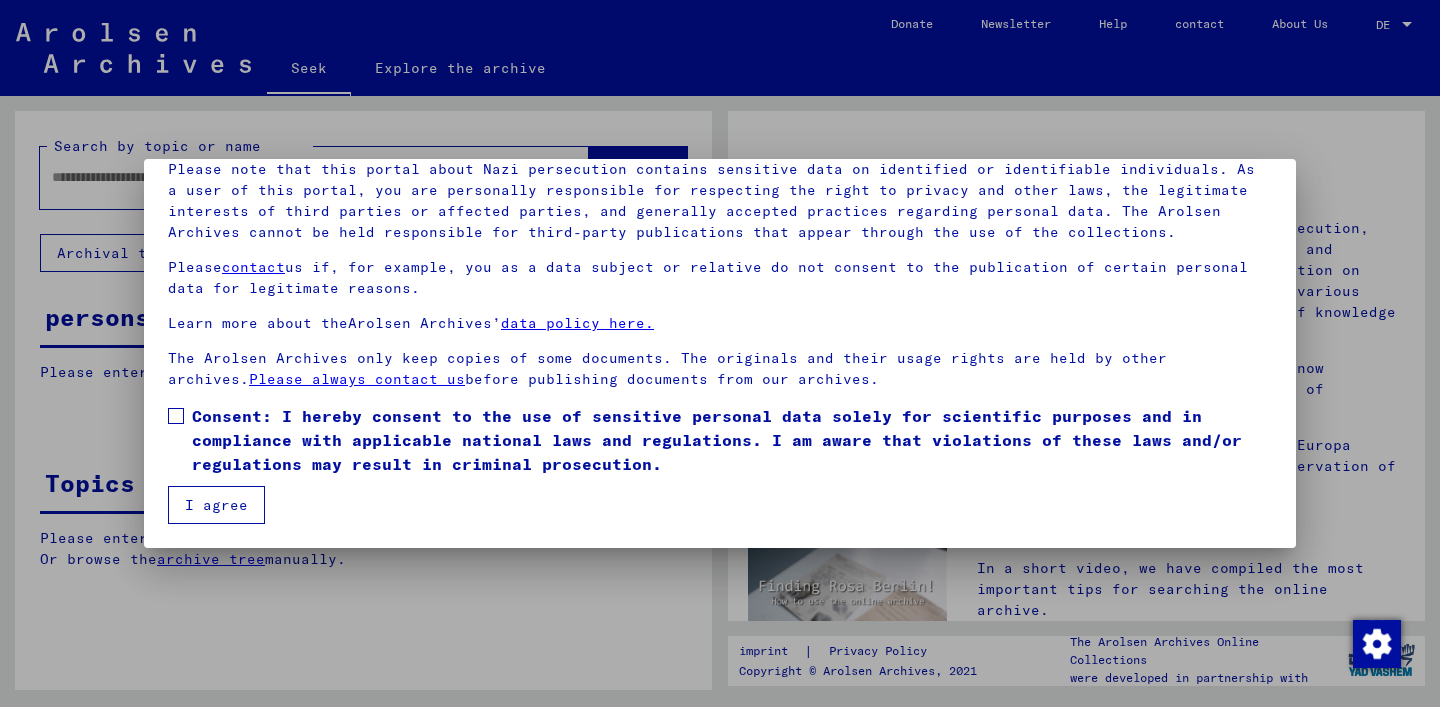 click at bounding box center [176, 416] 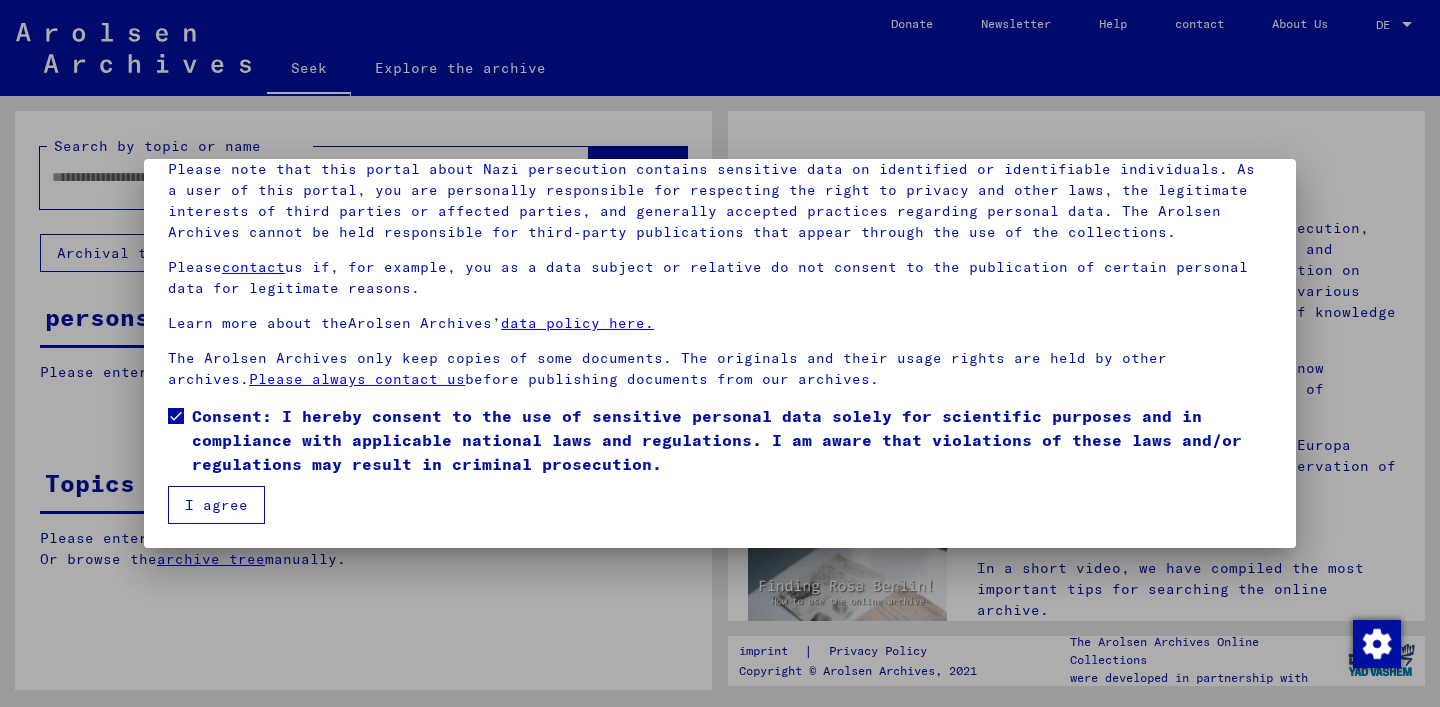 click on "I agree" at bounding box center (216, 505) 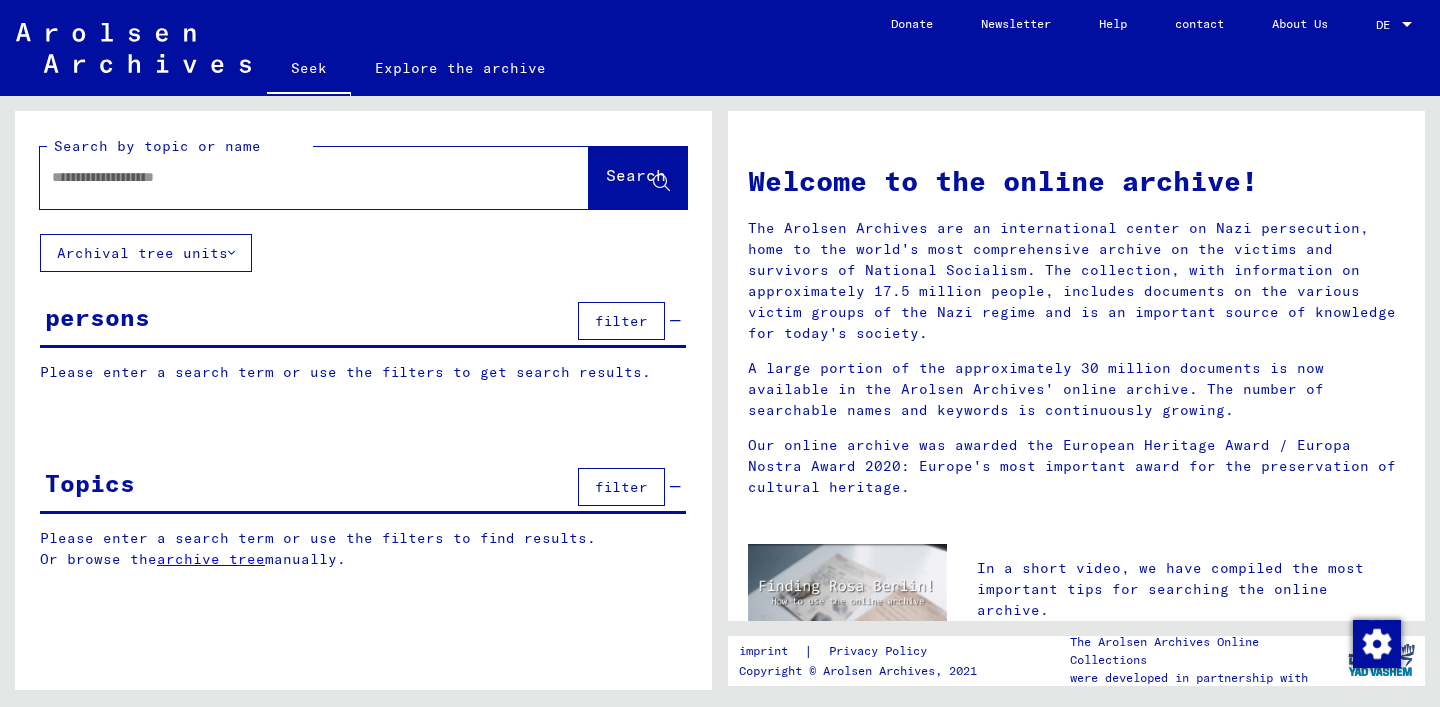 click 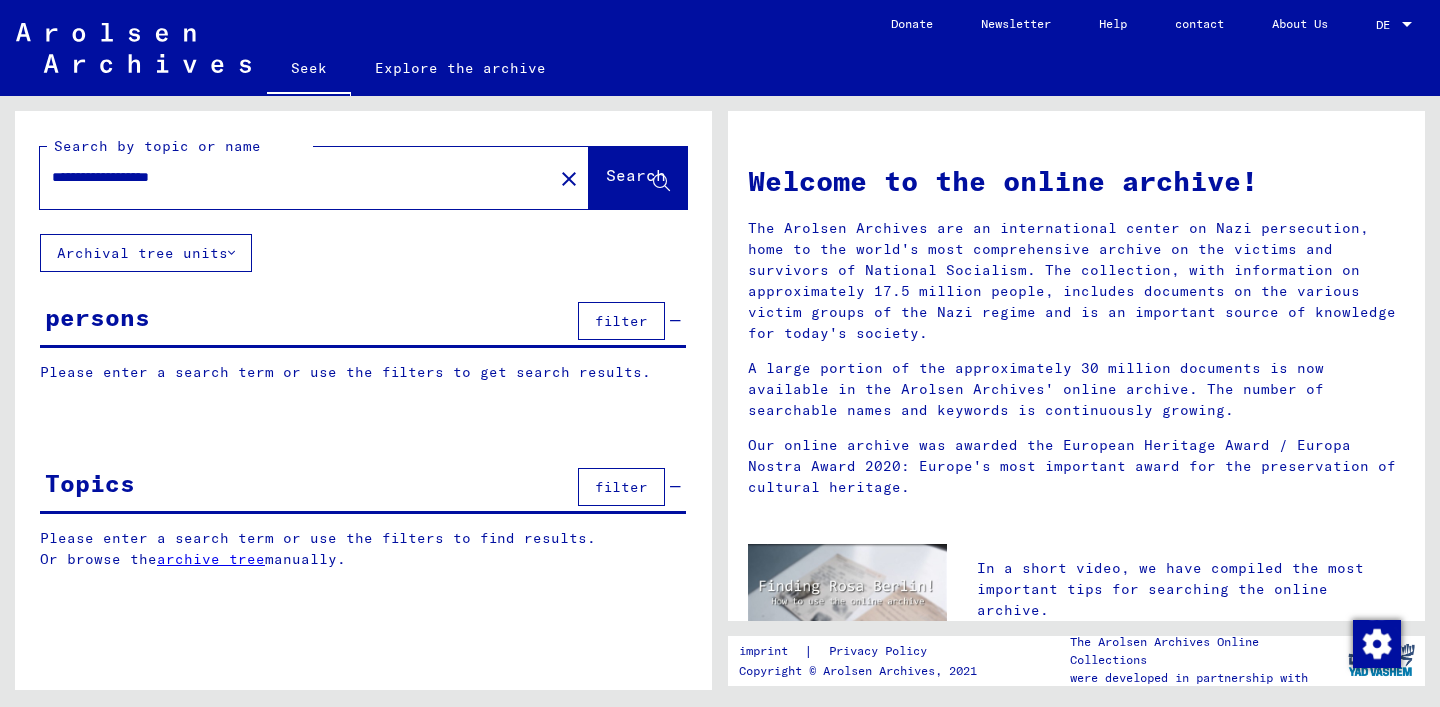 click on "Search" 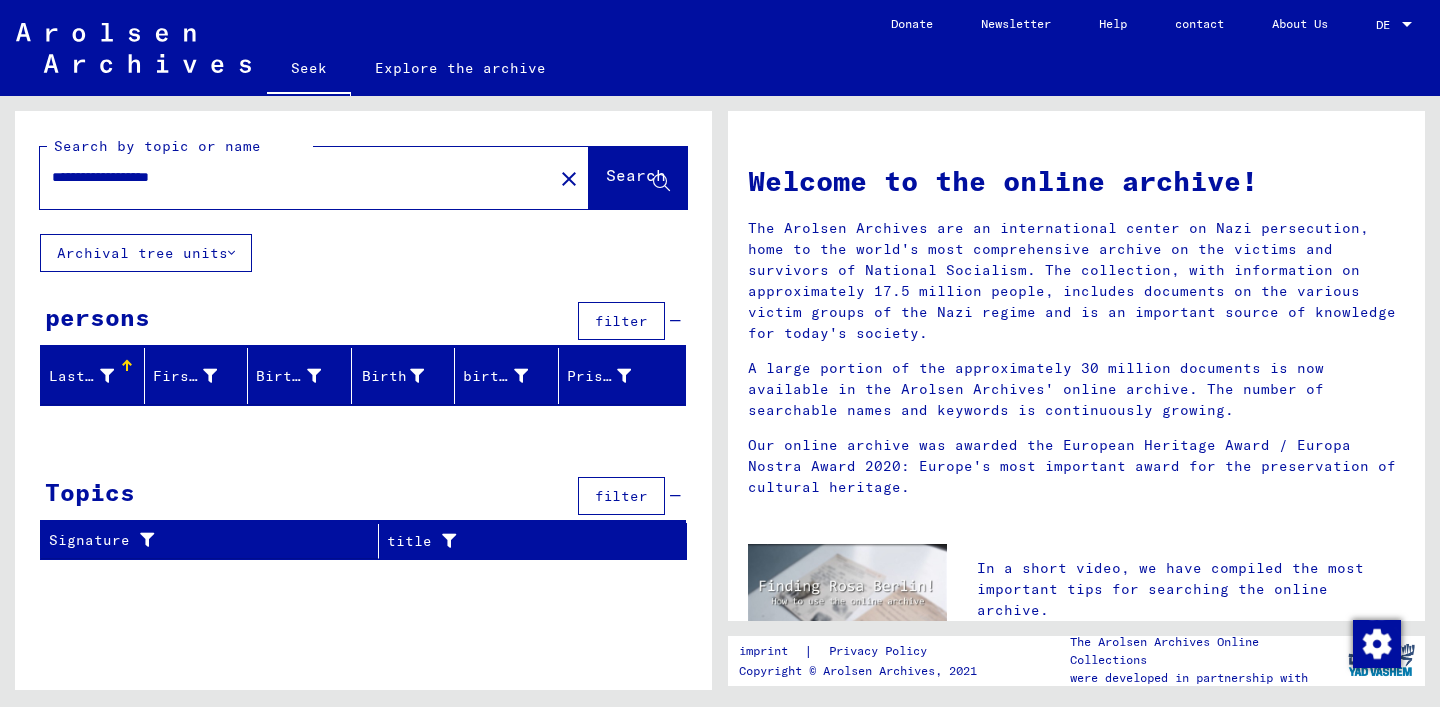 click on "**********" at bounding box center (290, 177) 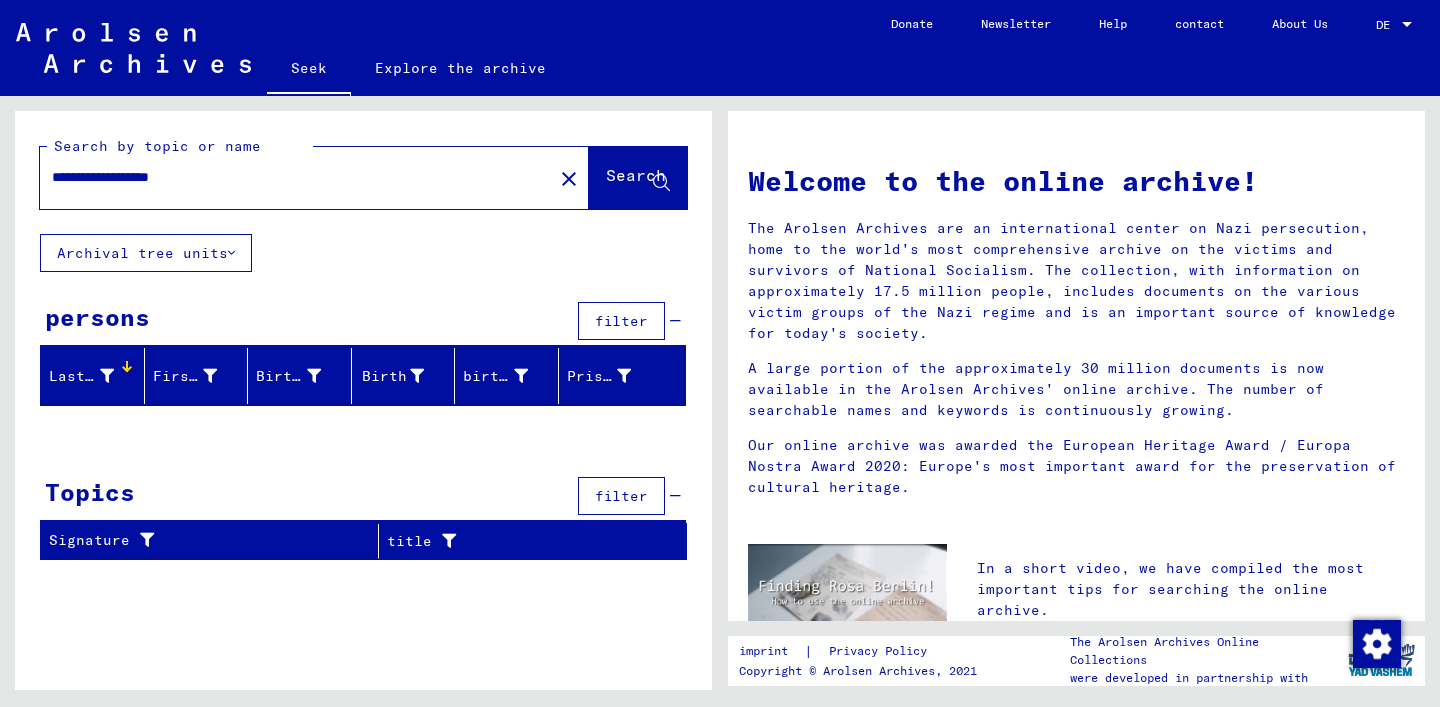 click on "Last name" at bounding box center (89, 376) 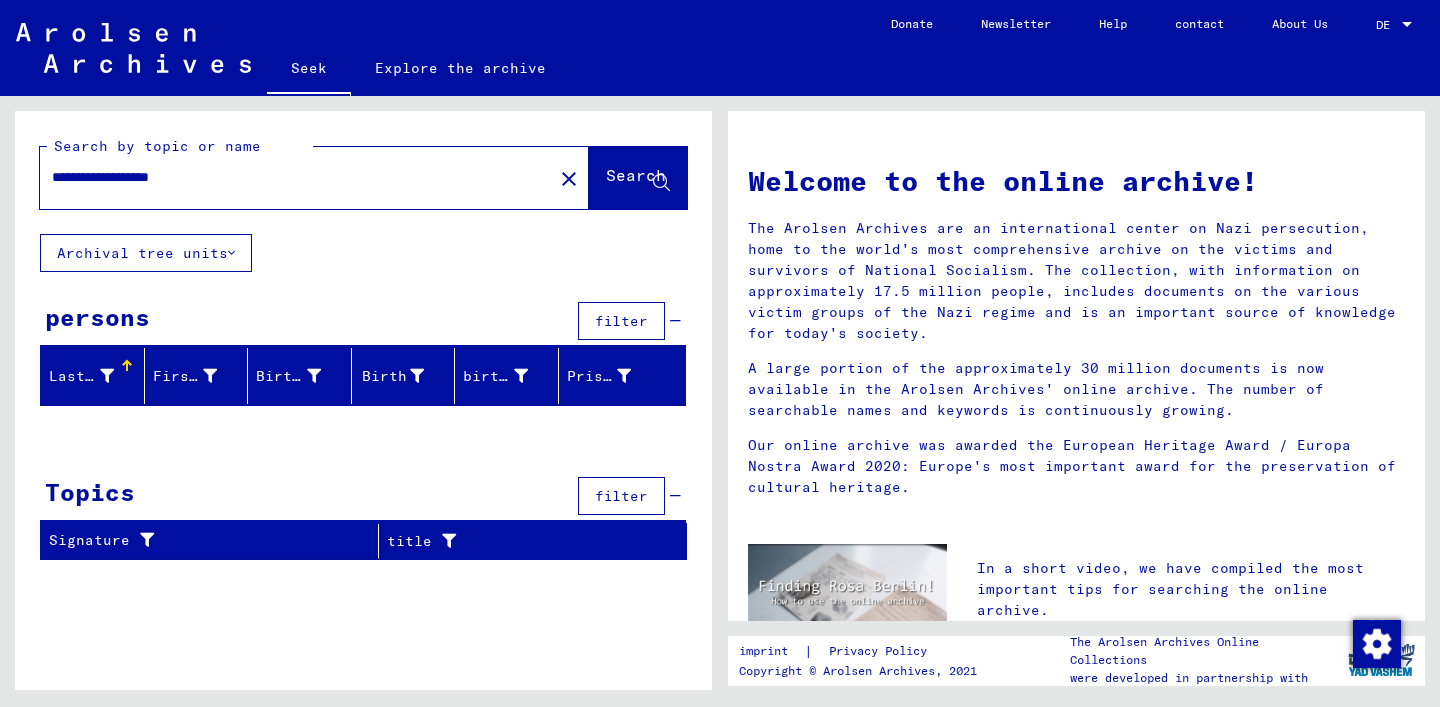 click on "filter" at bounding box center [621, 321] 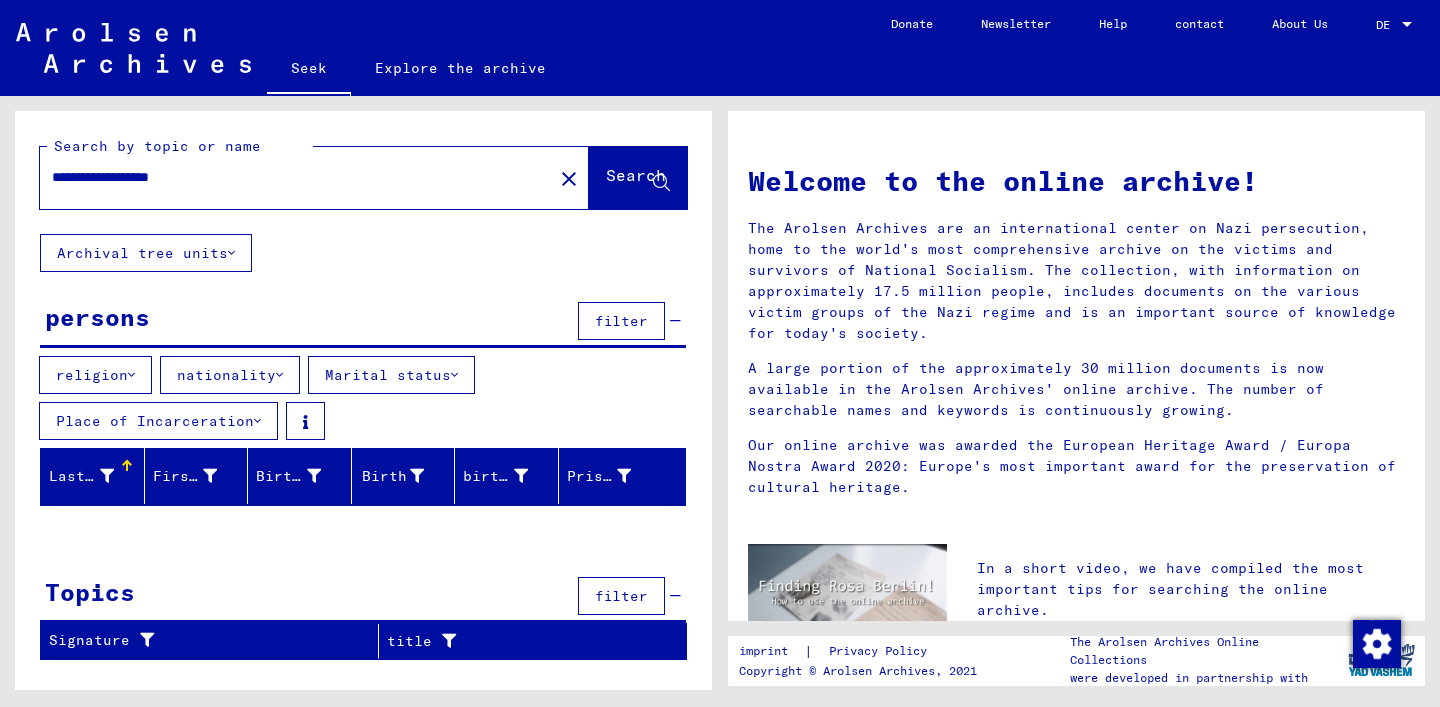 click on "nationality" at bounding box center (226, 375) 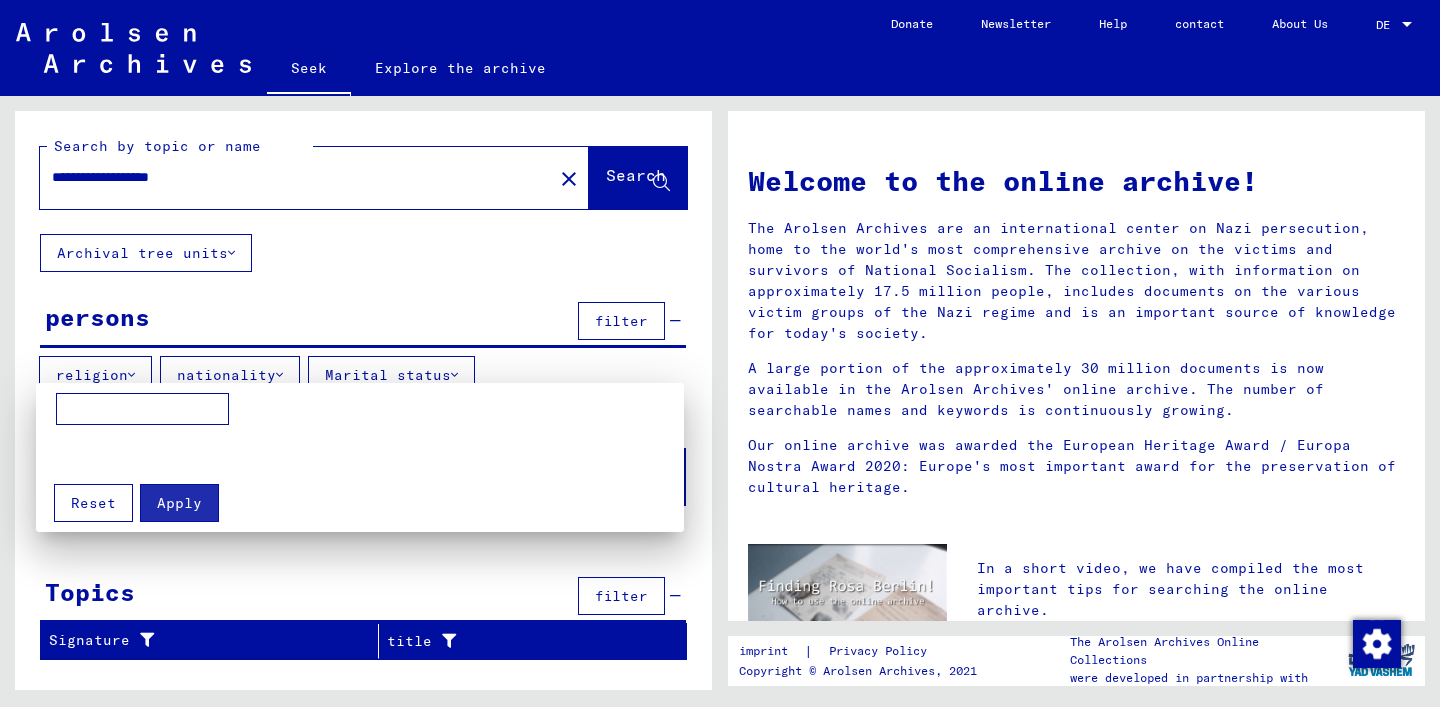 click at bounding box center [142, 409] 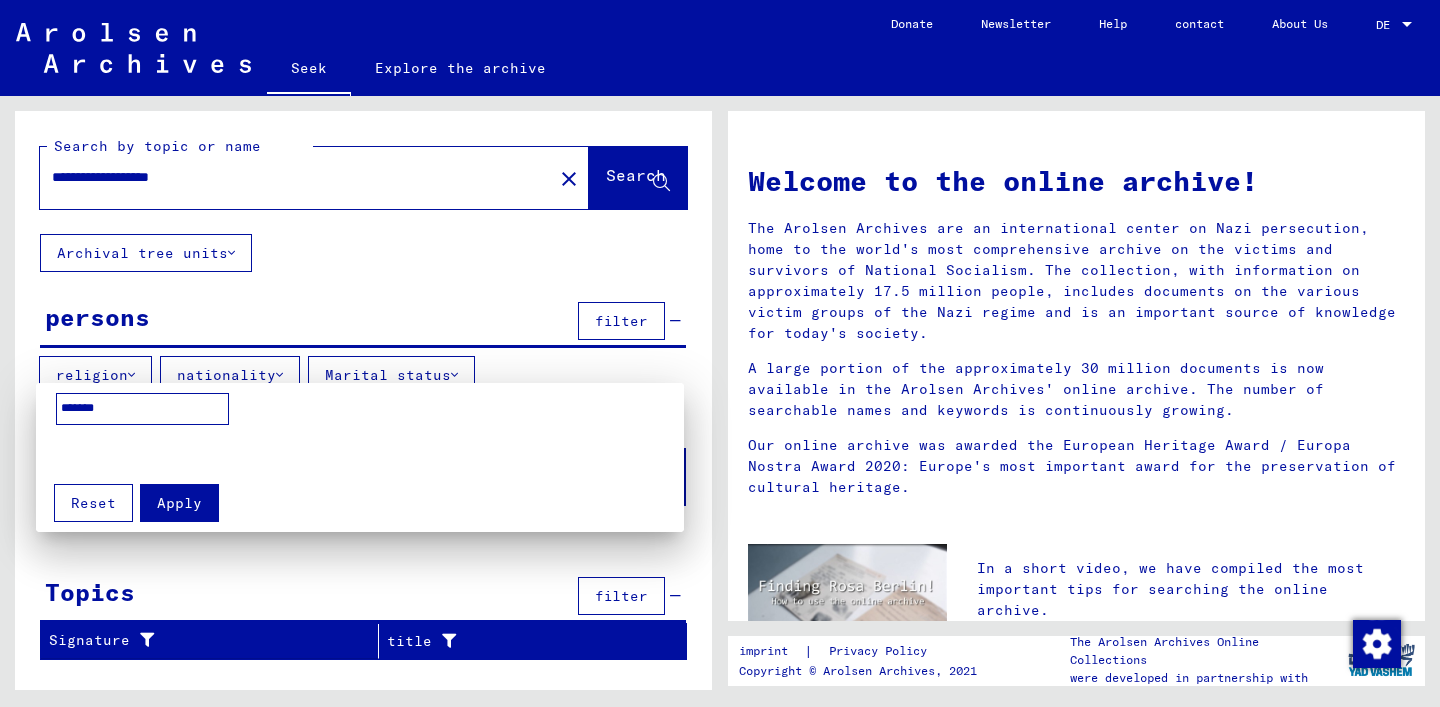type on "*******" 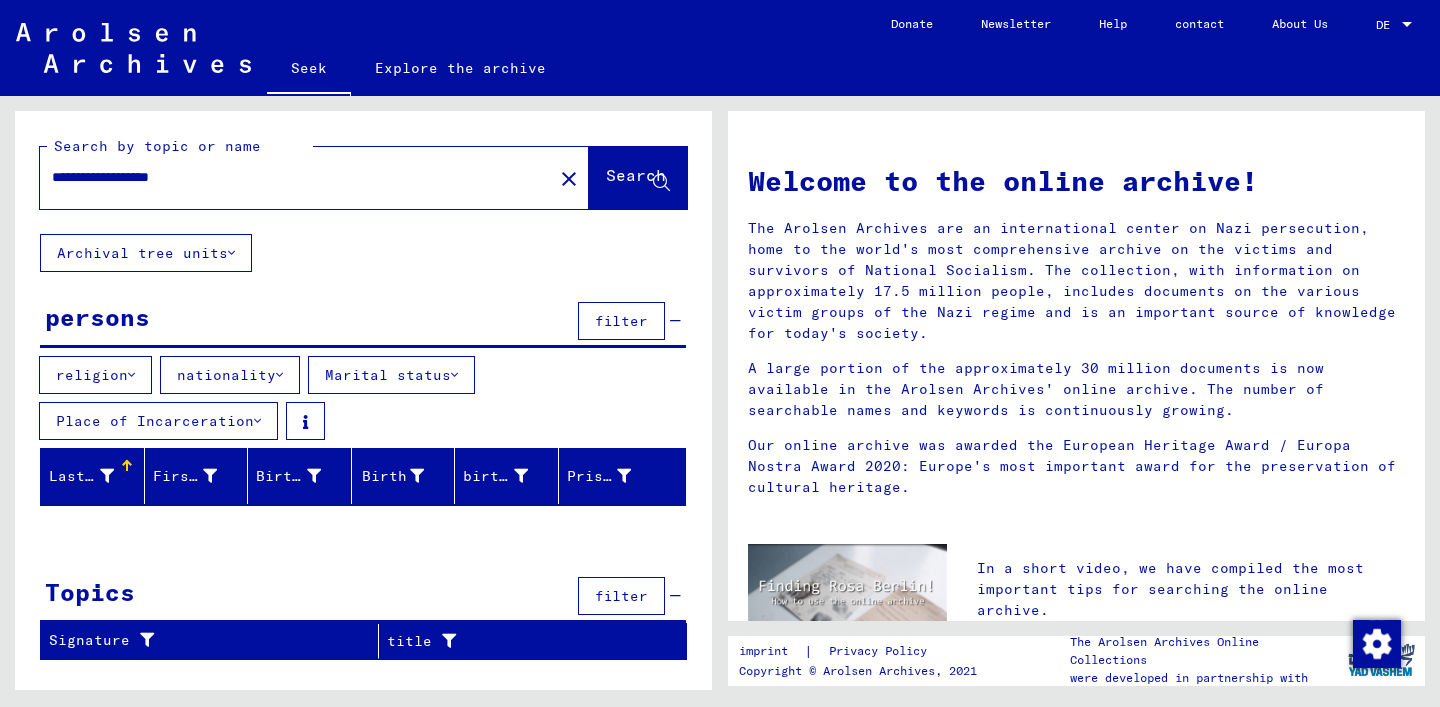 click on "Last name" at bounding box center (89, 476) 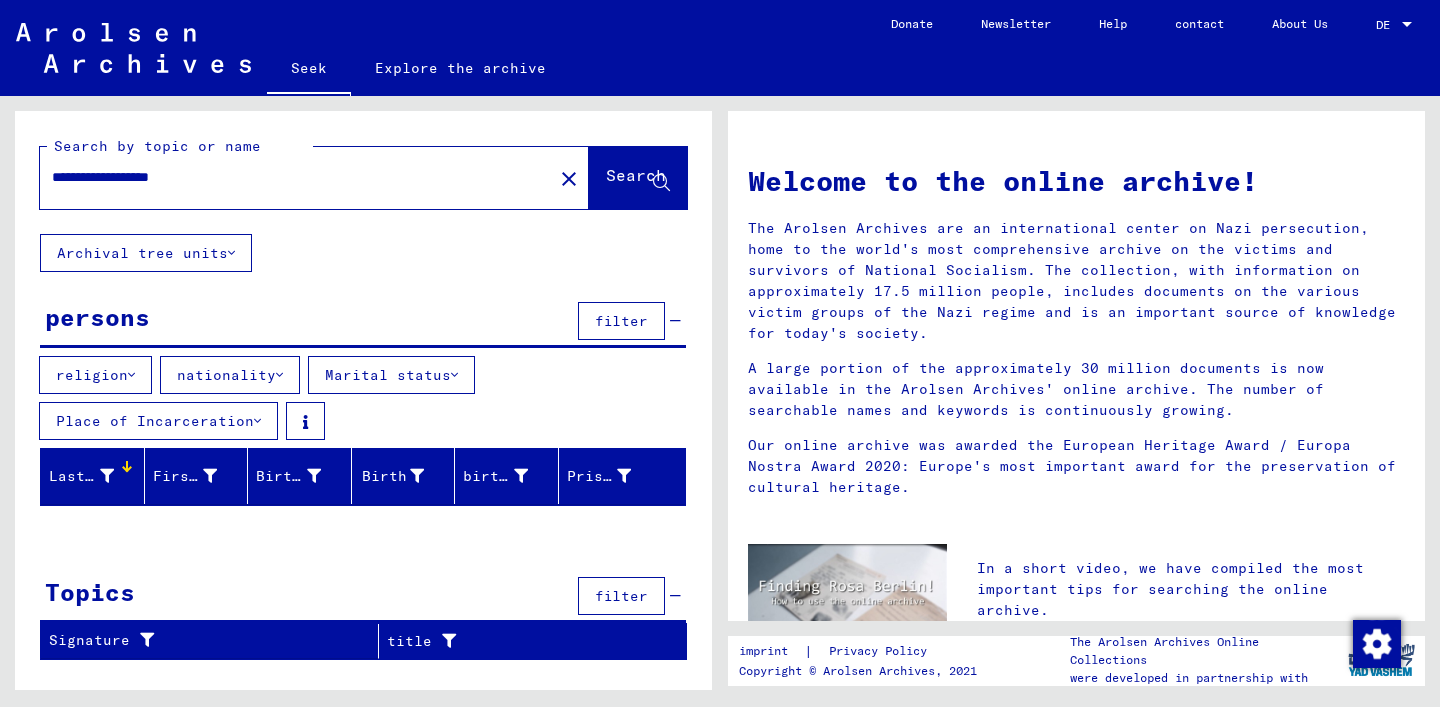 click on "Last name" at bounding box center [89, 476] 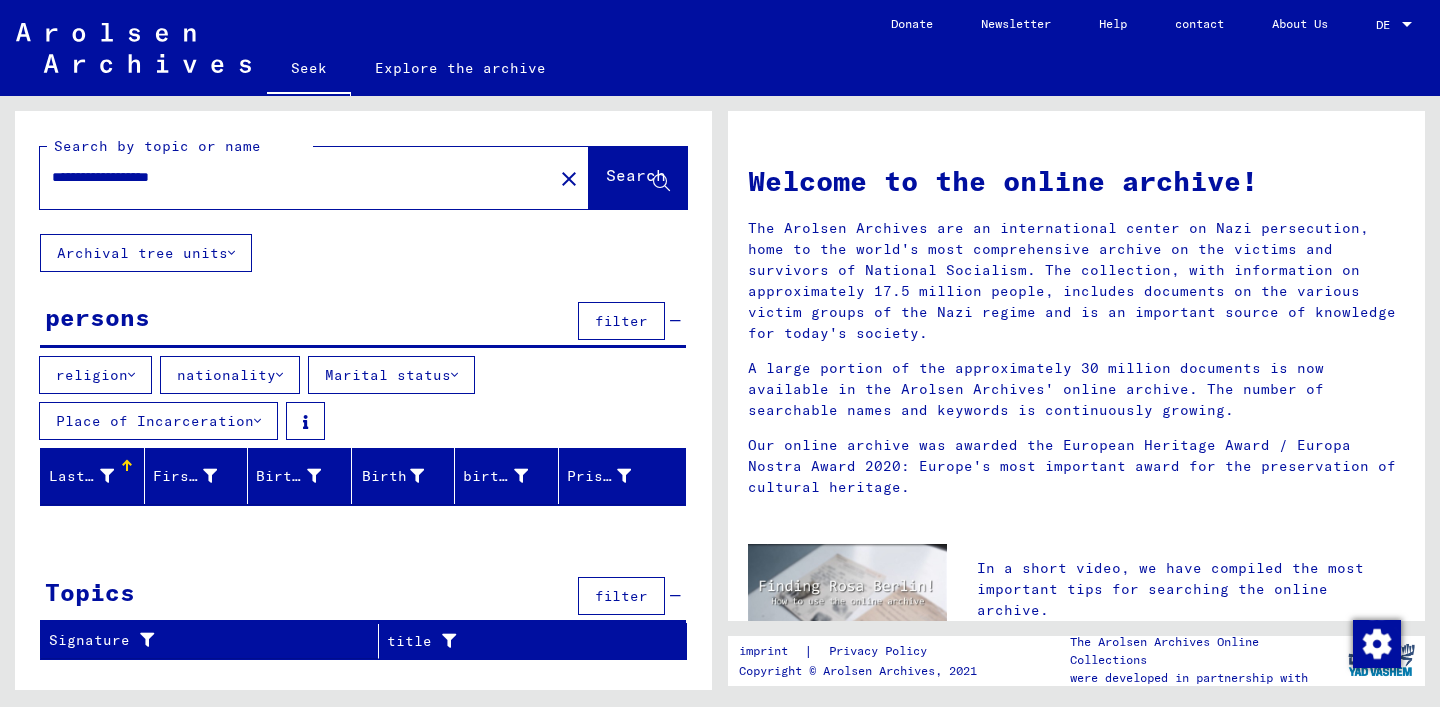 click on "close" 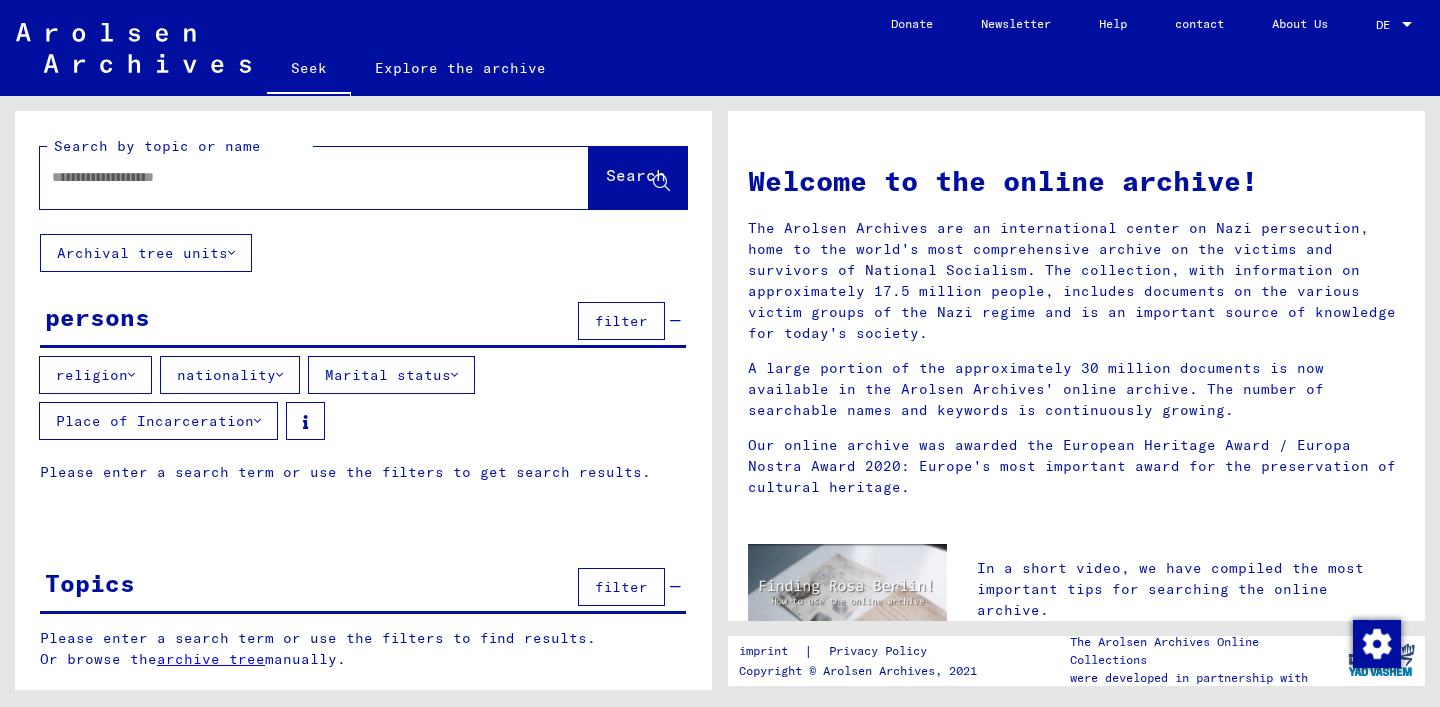 click on "filter" at bounding box center (621, 321) 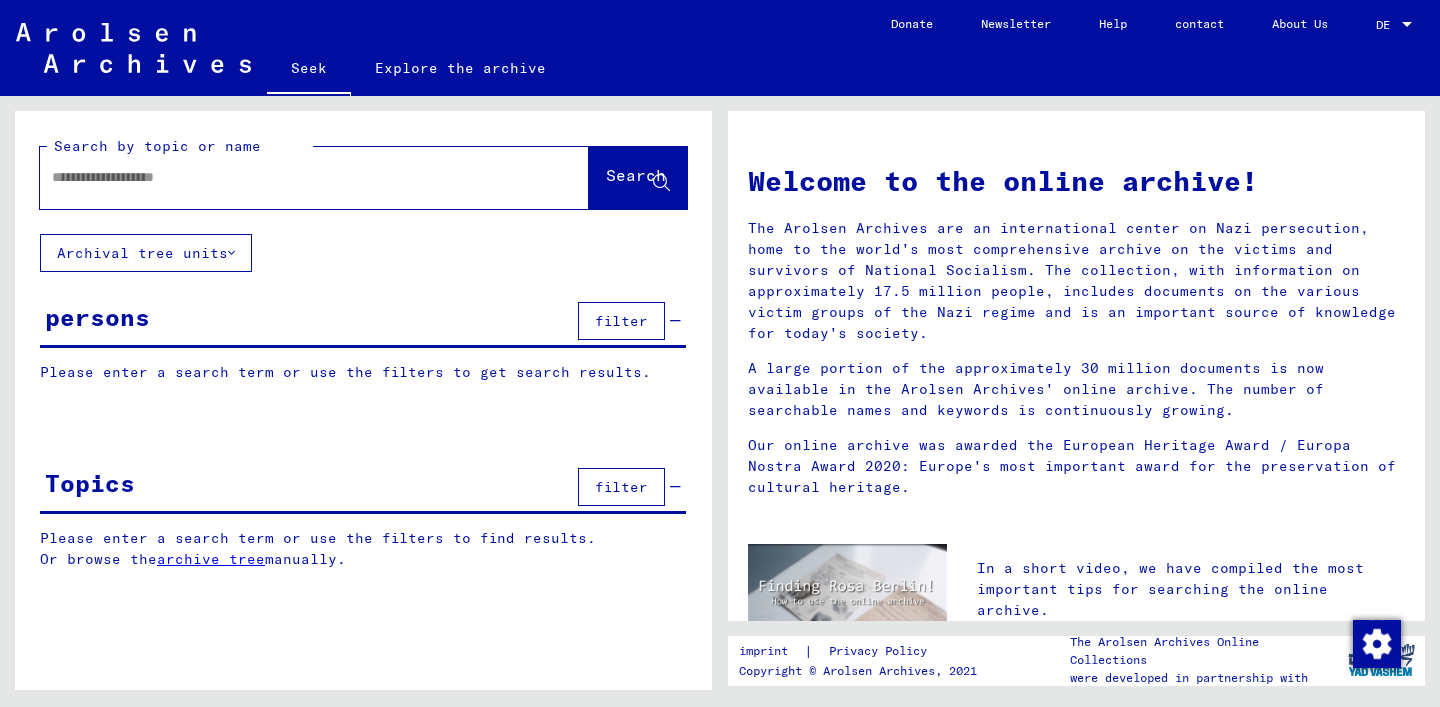 click on "filter" at bounding box center (621, 321) 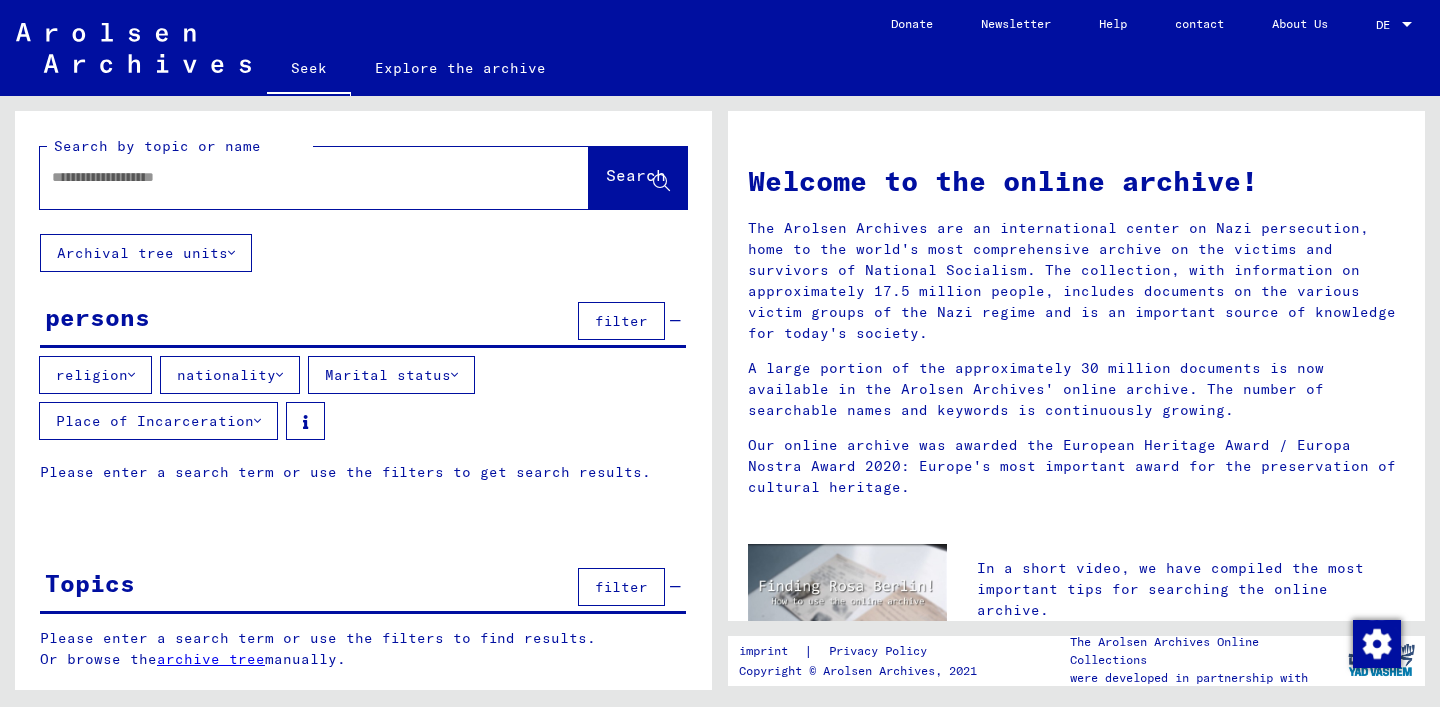 click at bounding box center (290, 177) 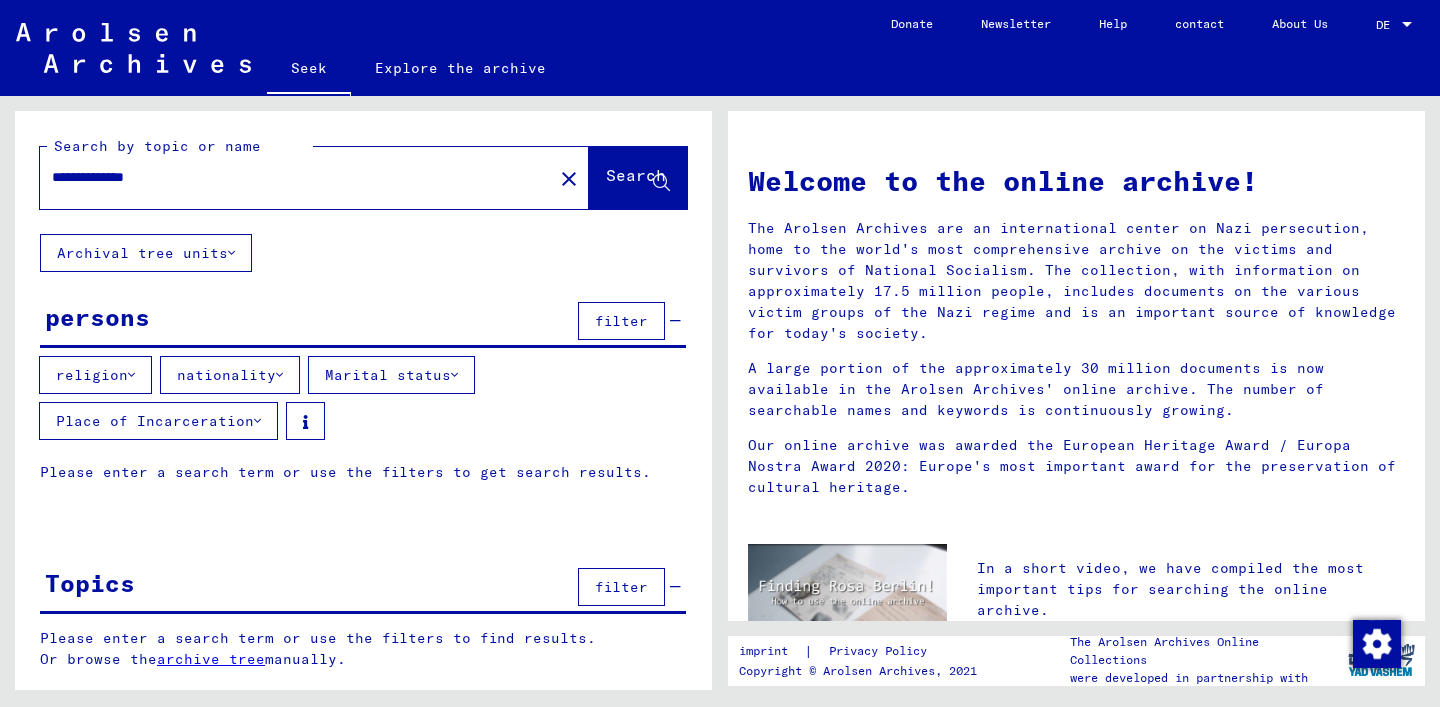 type on "**********" 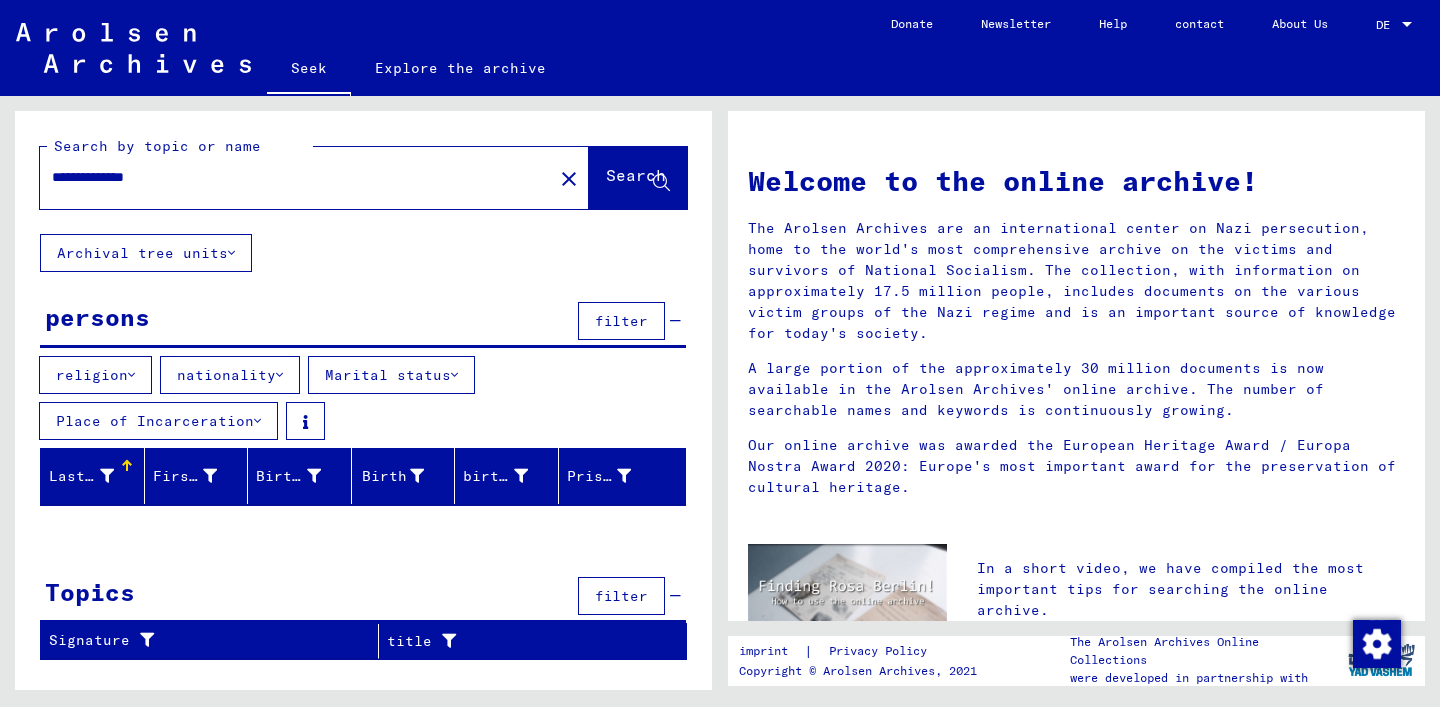 click on "Last name" at bounding box center [81, 476] 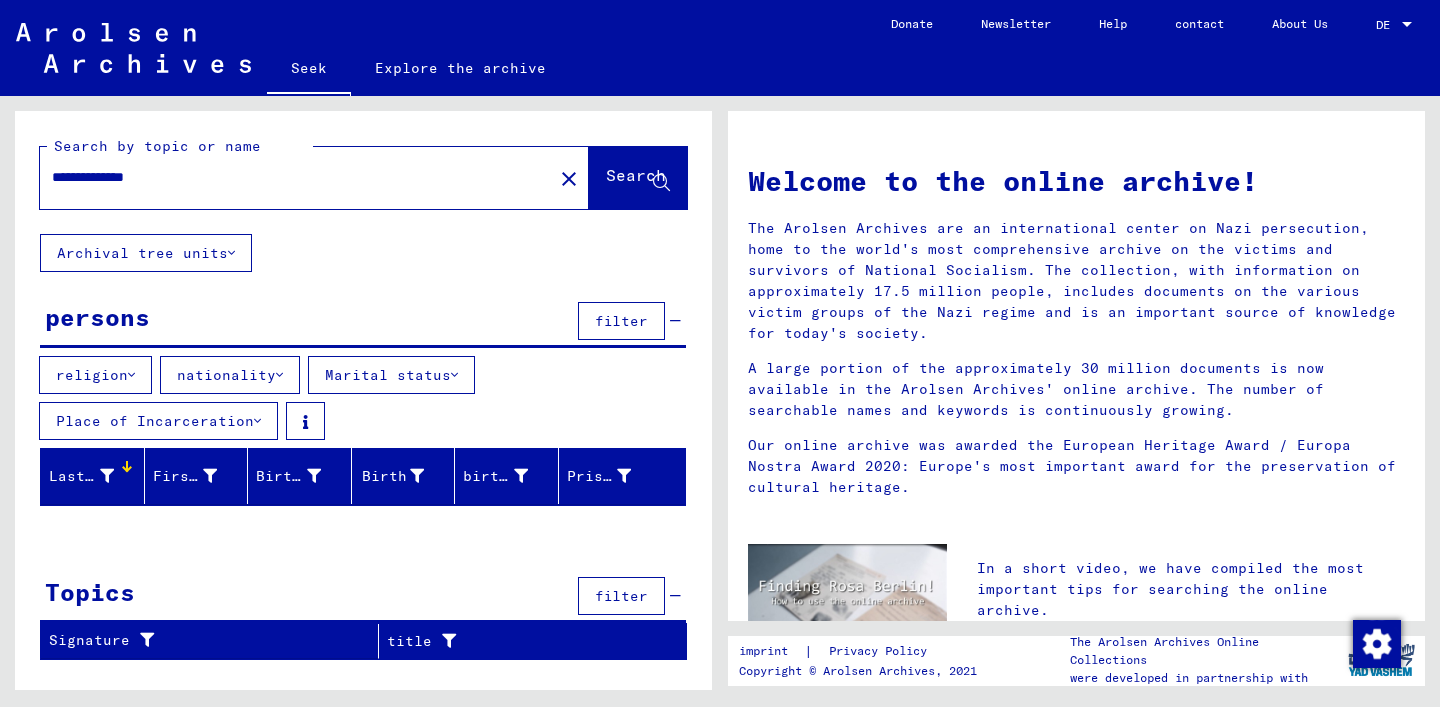 click on "nationality" at bounding box center (230, 375) 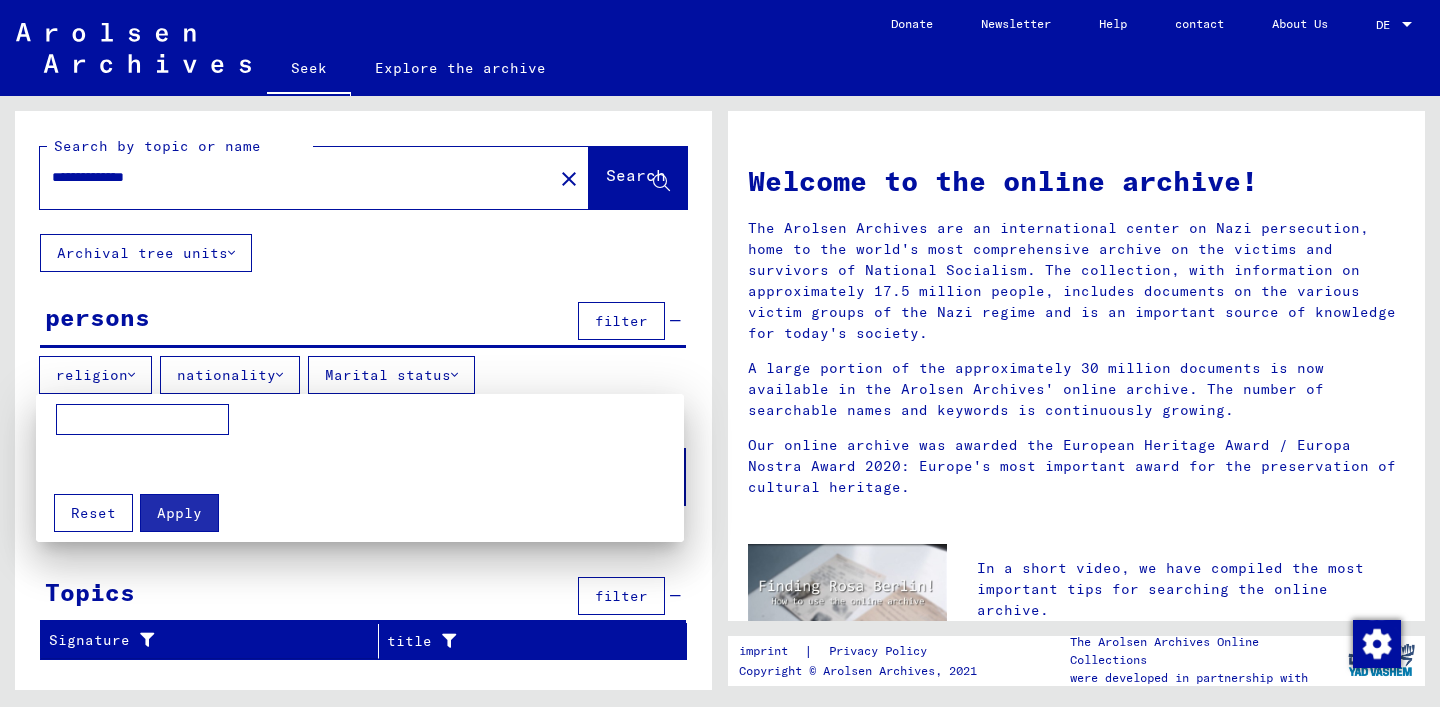 click at bounding box center (720, 353) 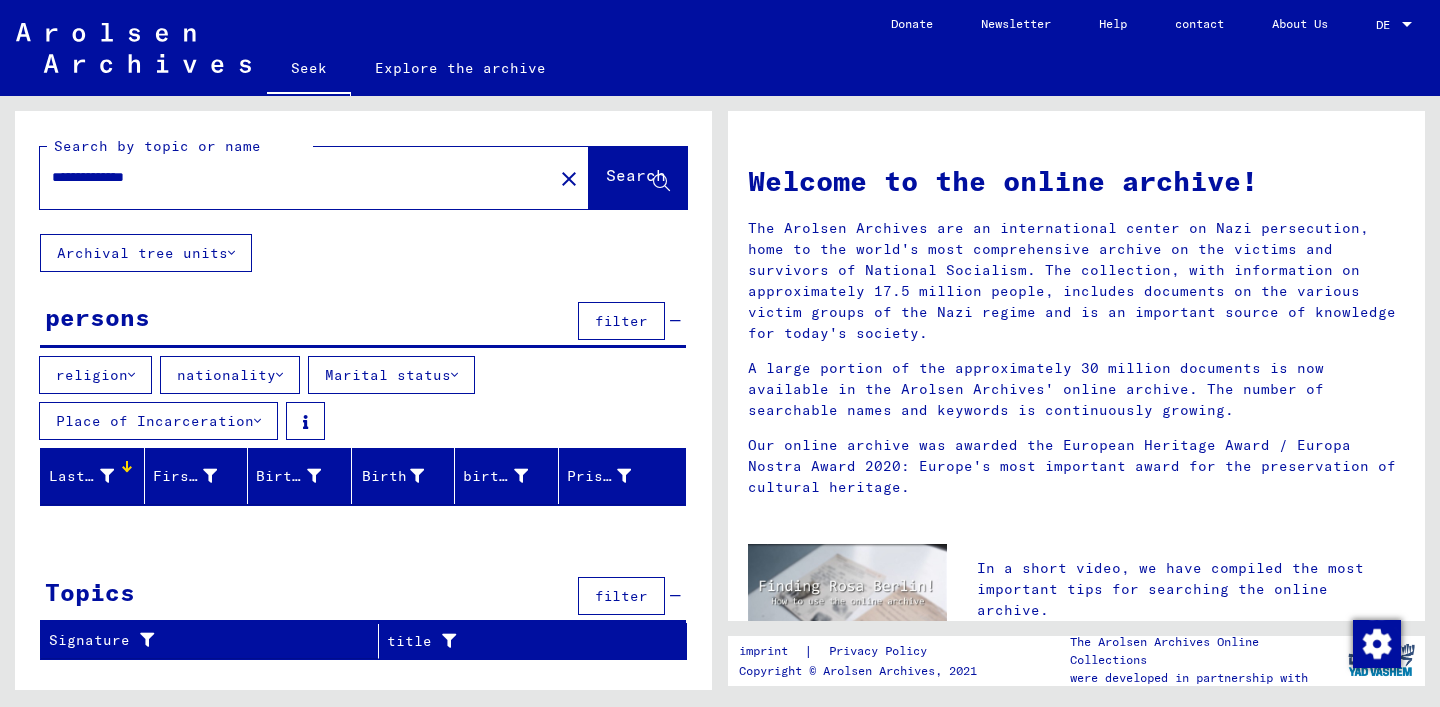 click on "close" 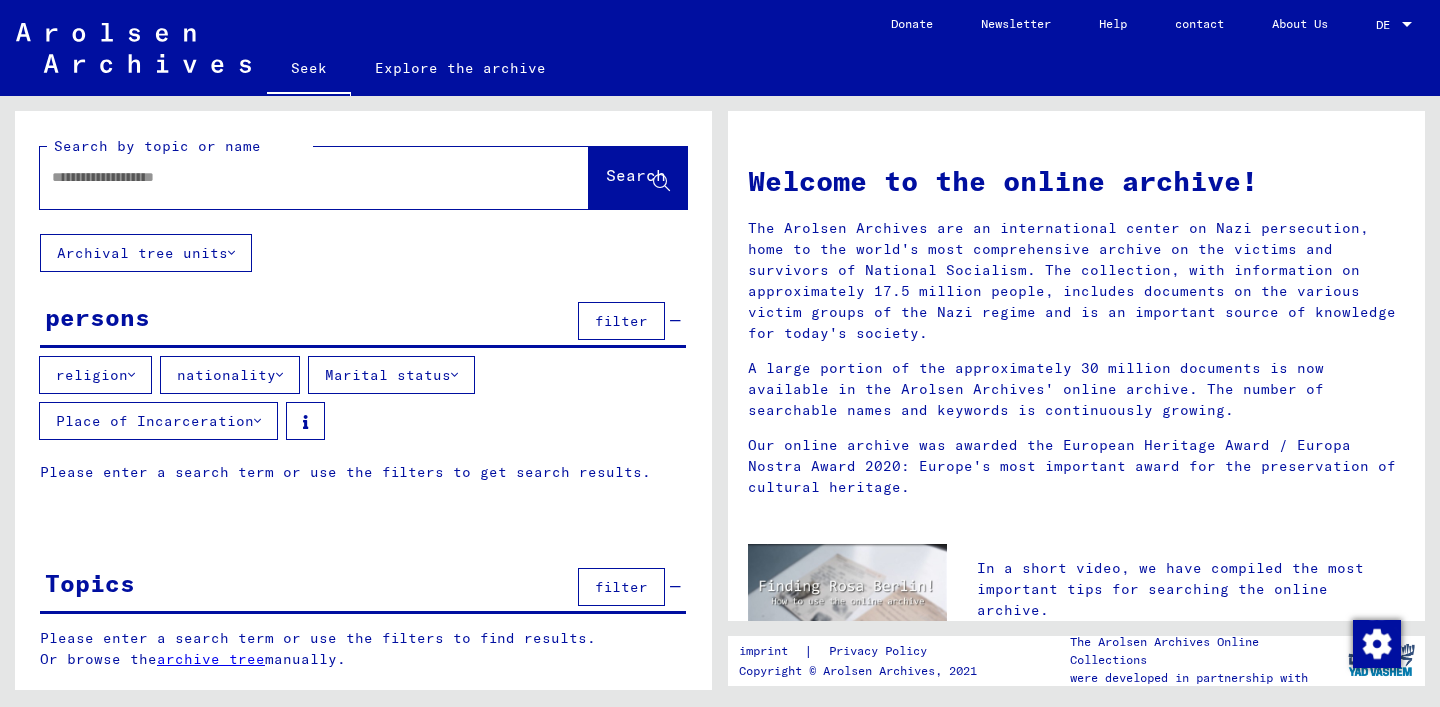 click on "Explore the archive" 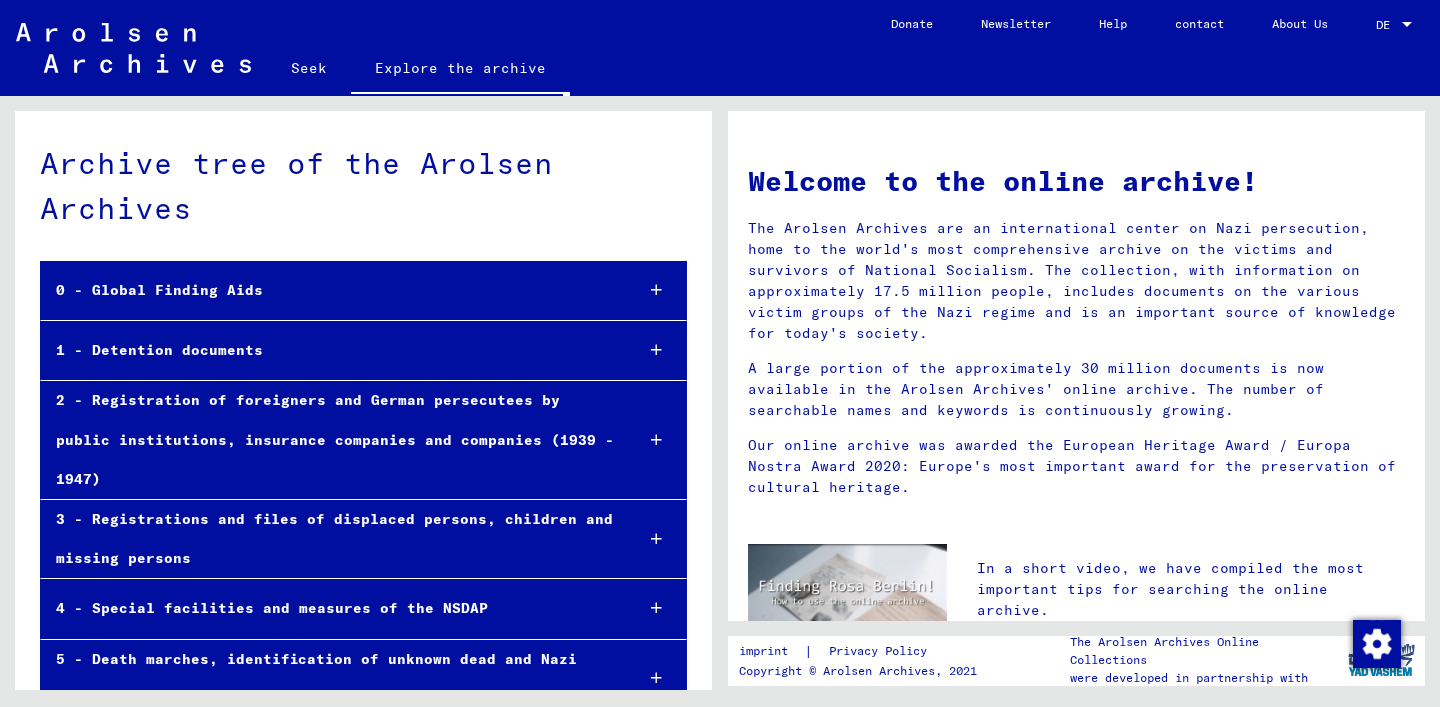 click on "3 - Registrations and files of displaced persons, children and missing persons" at bounding box center (334, 538) 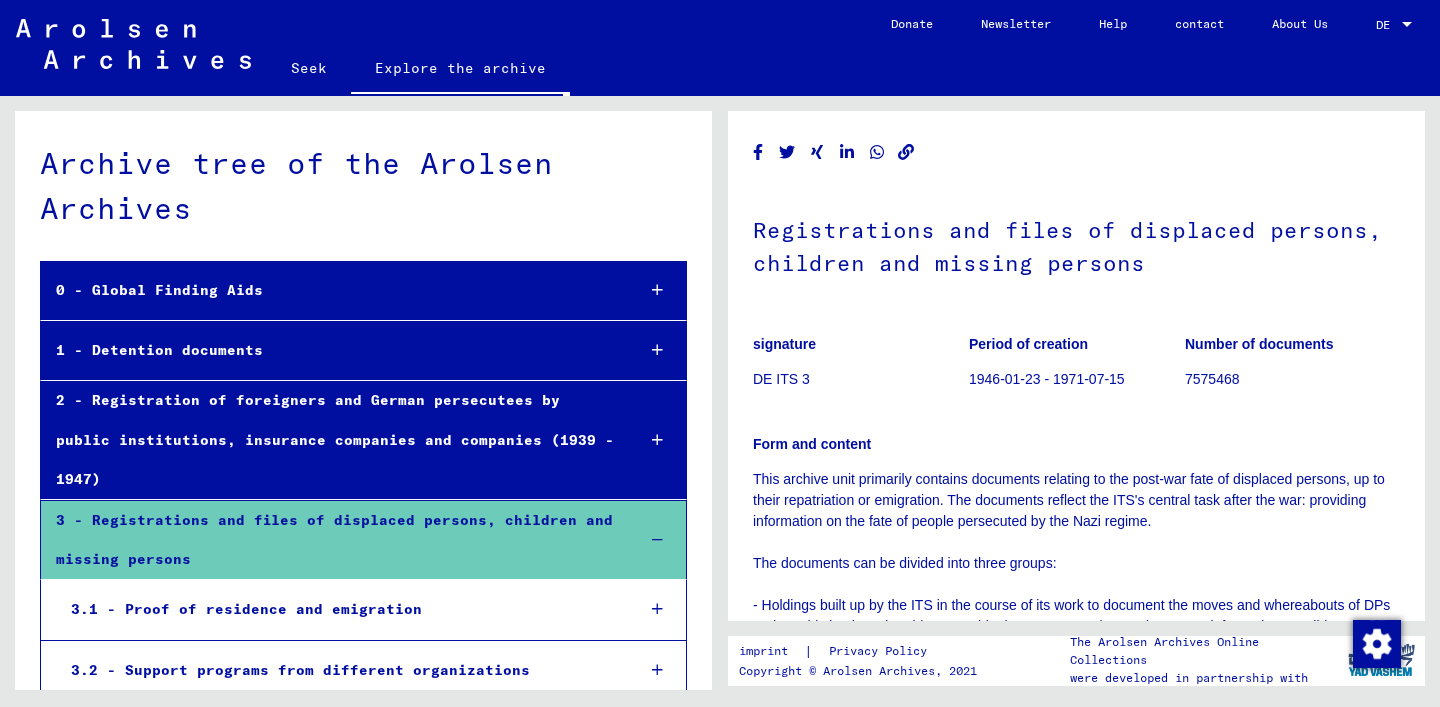 scroll, scrollTop: 0, scrollLeft: 0, axis: both 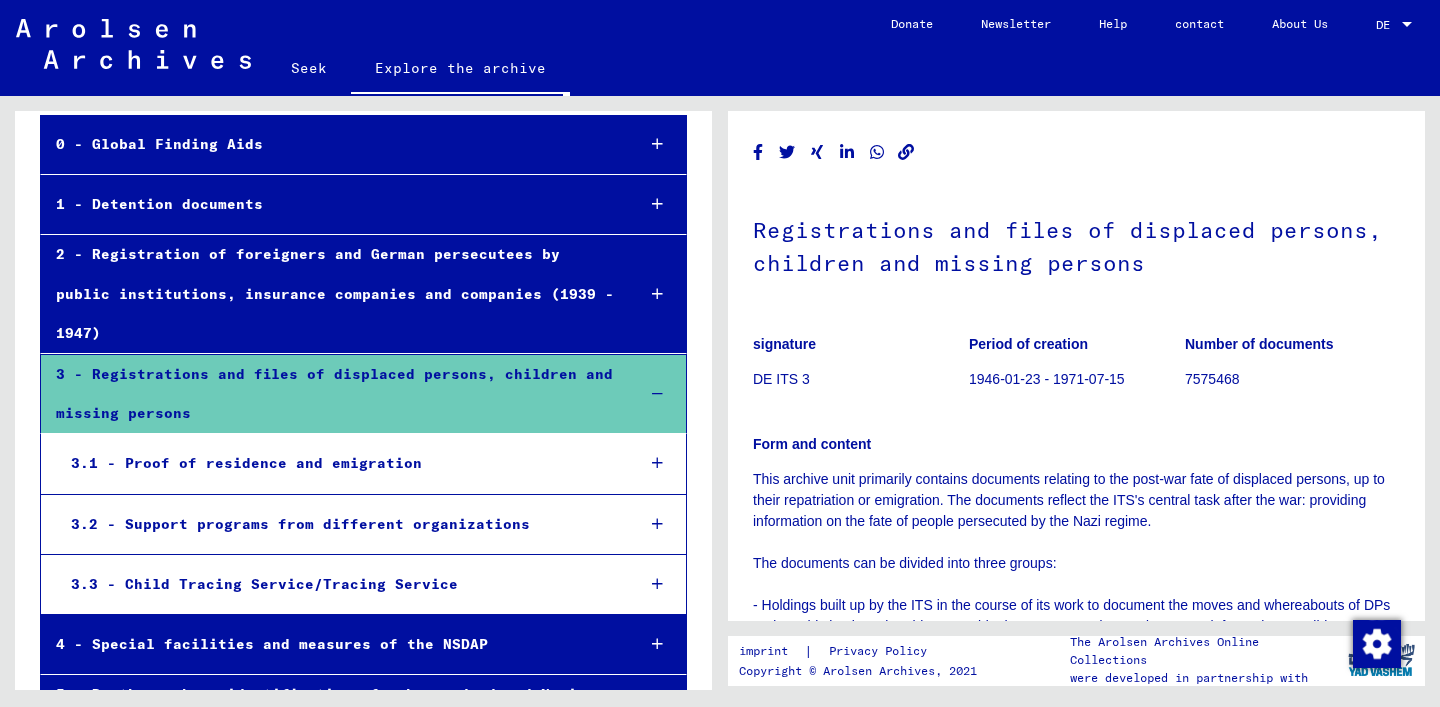 click on "Seek Explore the archive" 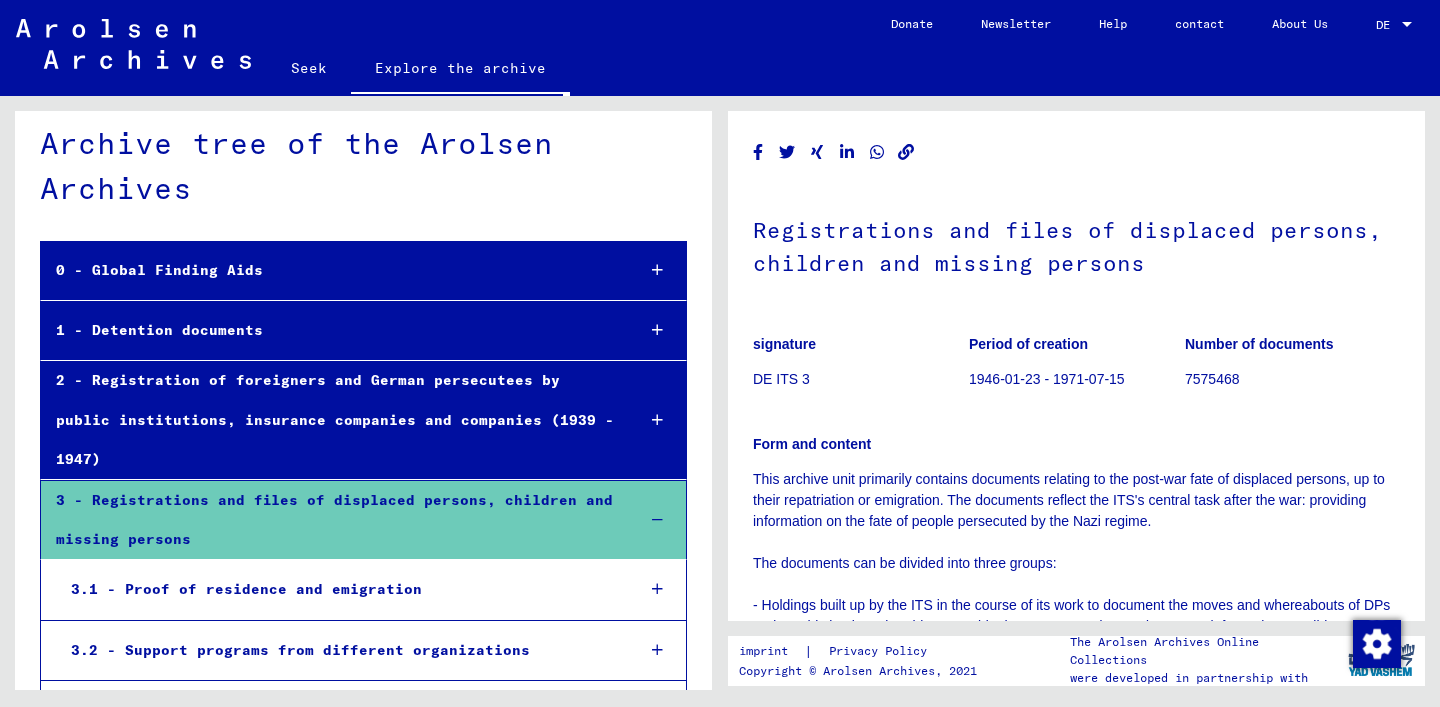 scroll, scrollTop: 0, scrollLeft: 0, axis: both 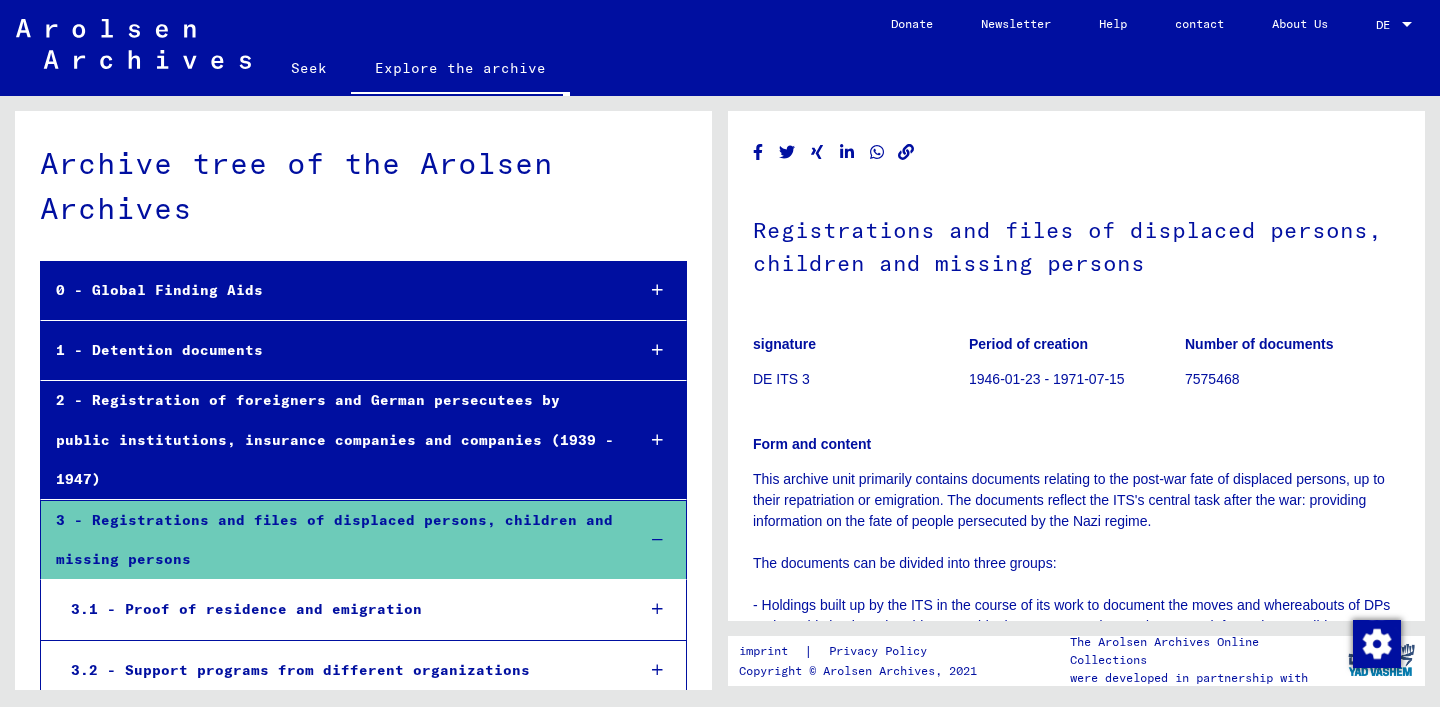 click on "Seek" 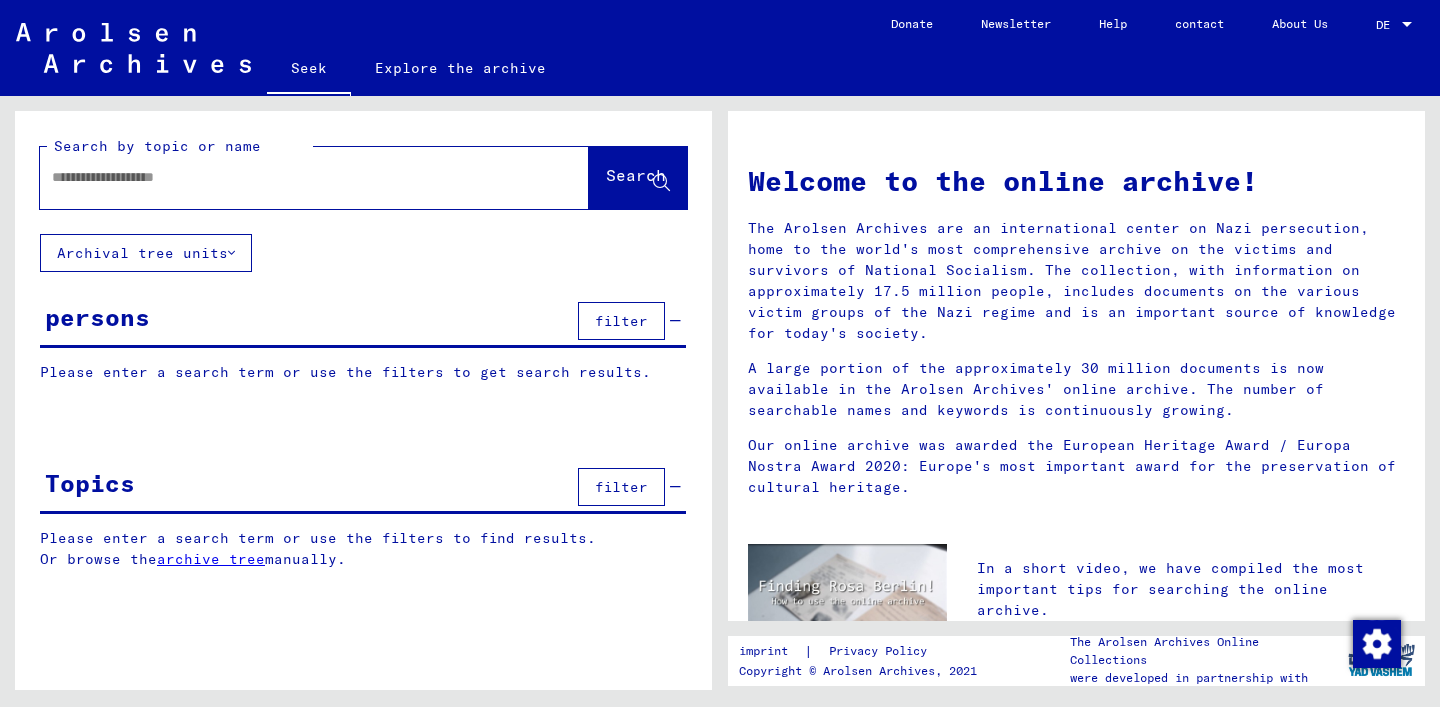 click on "filter" at bounding box center (621, 321) 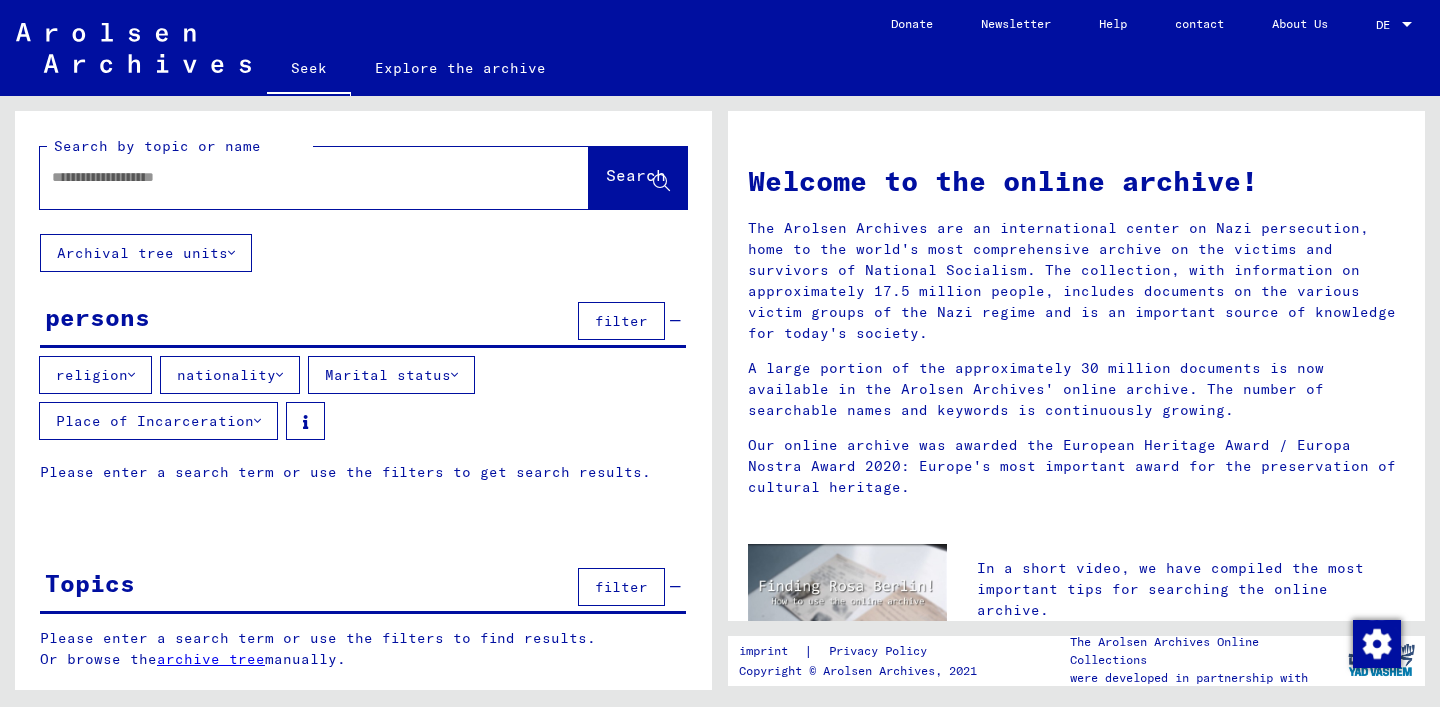 click on "nationality" at bounding box center [230, 375] 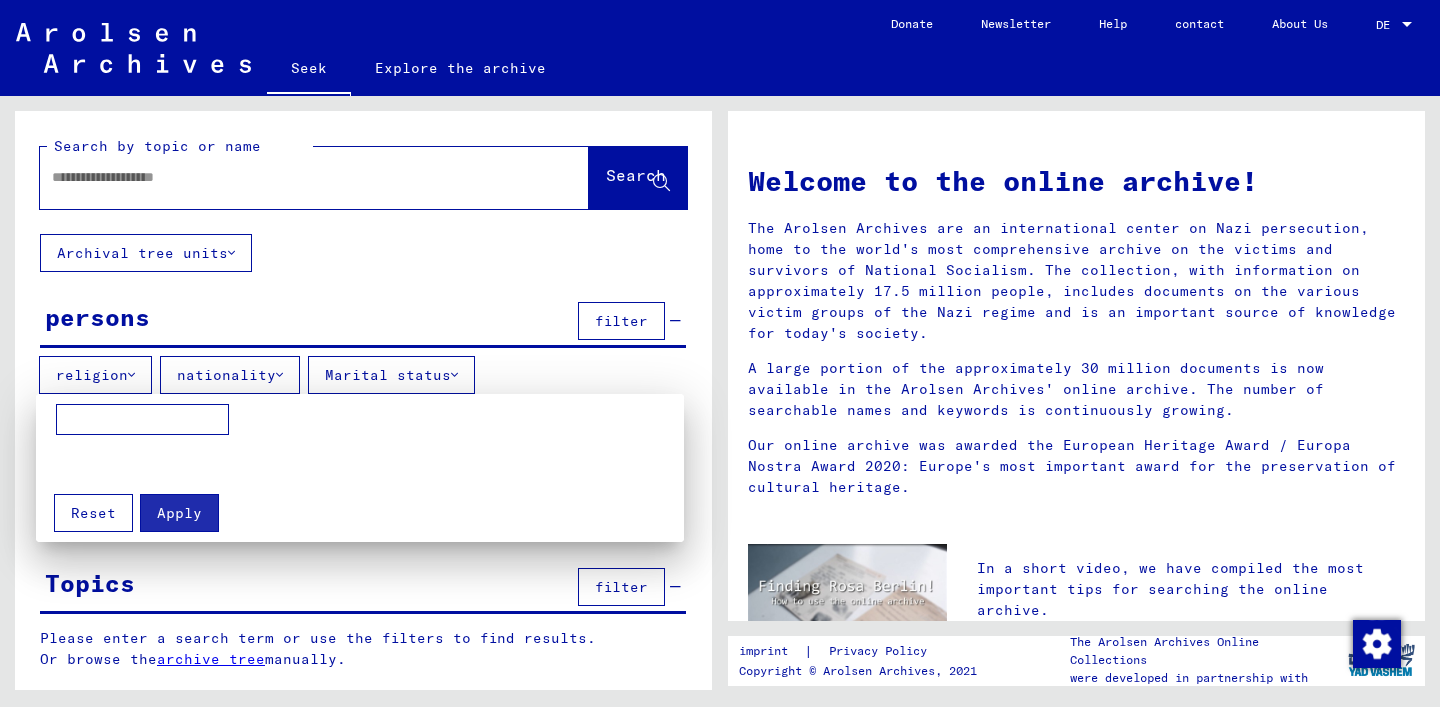 click at bounding box center [142, 420] 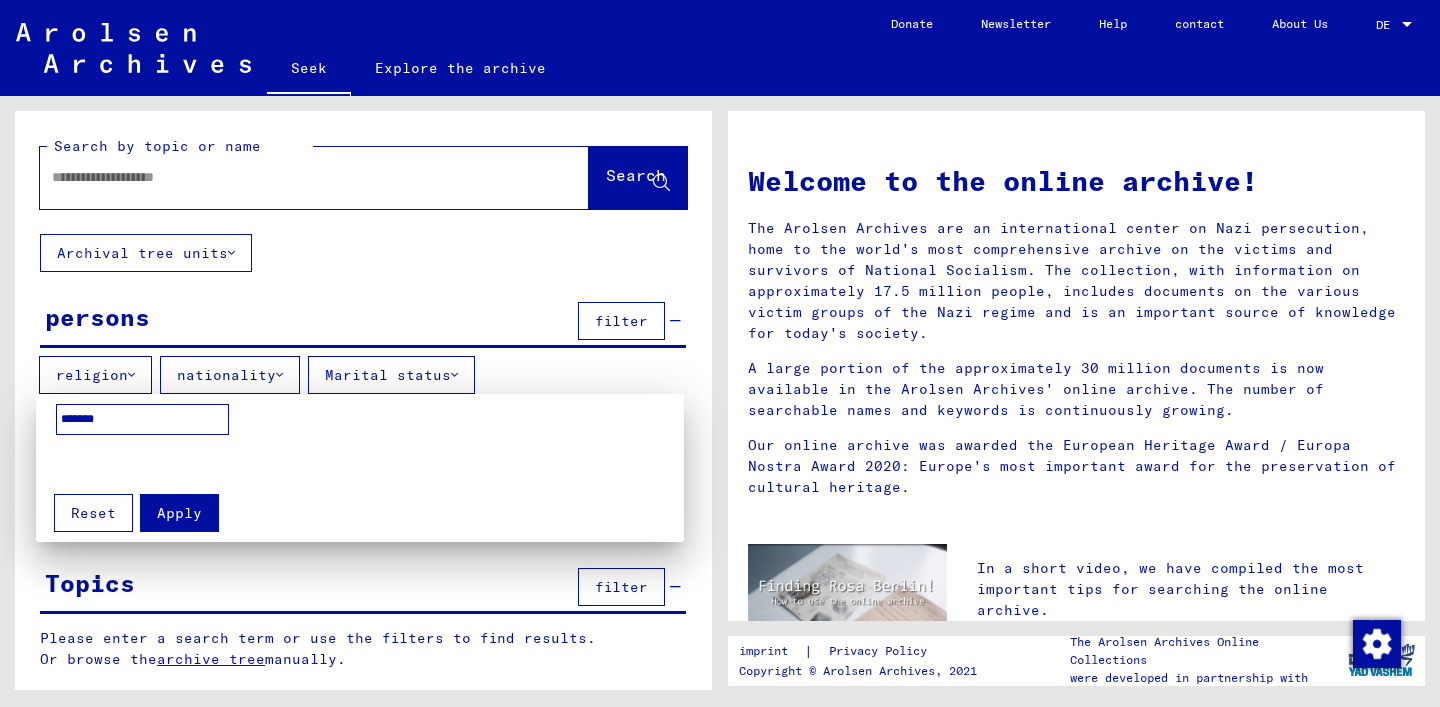 type on "*******" 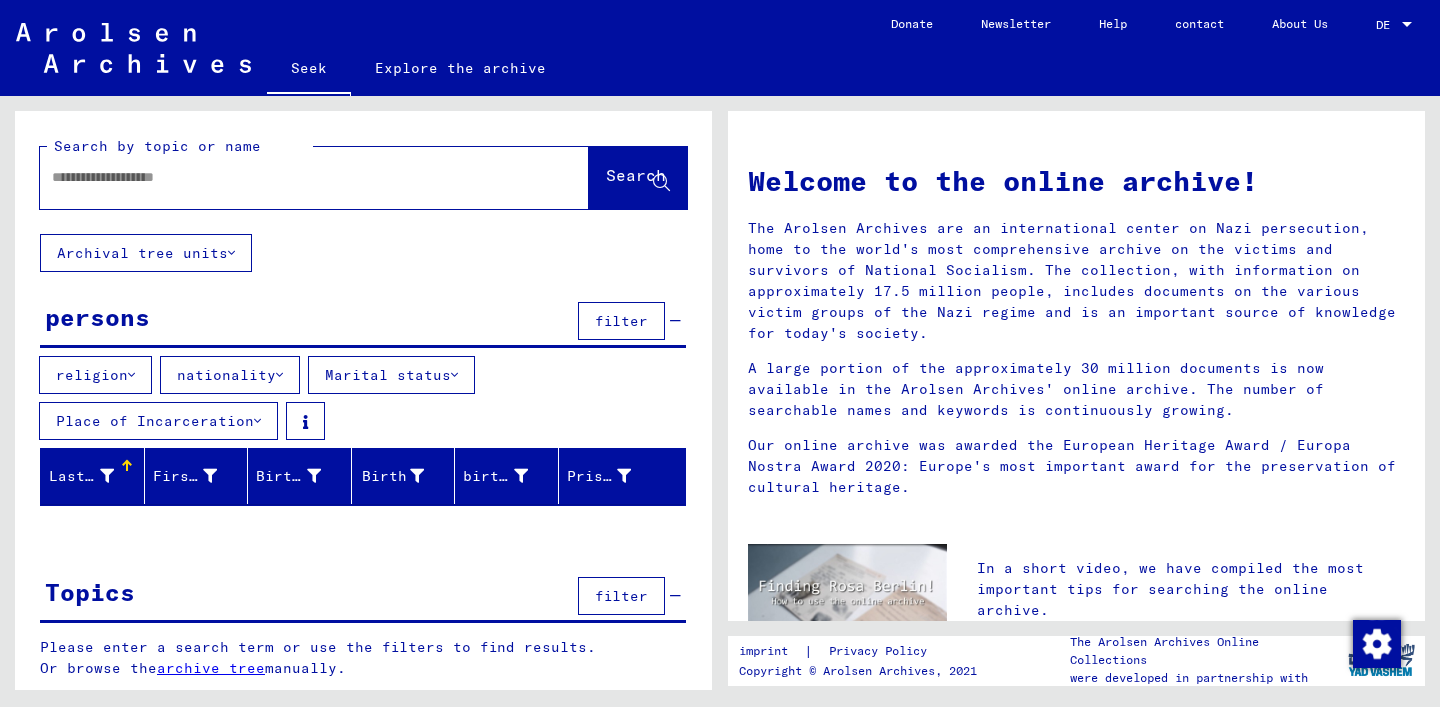 click on "Last name" at bounding box center (89, 476) 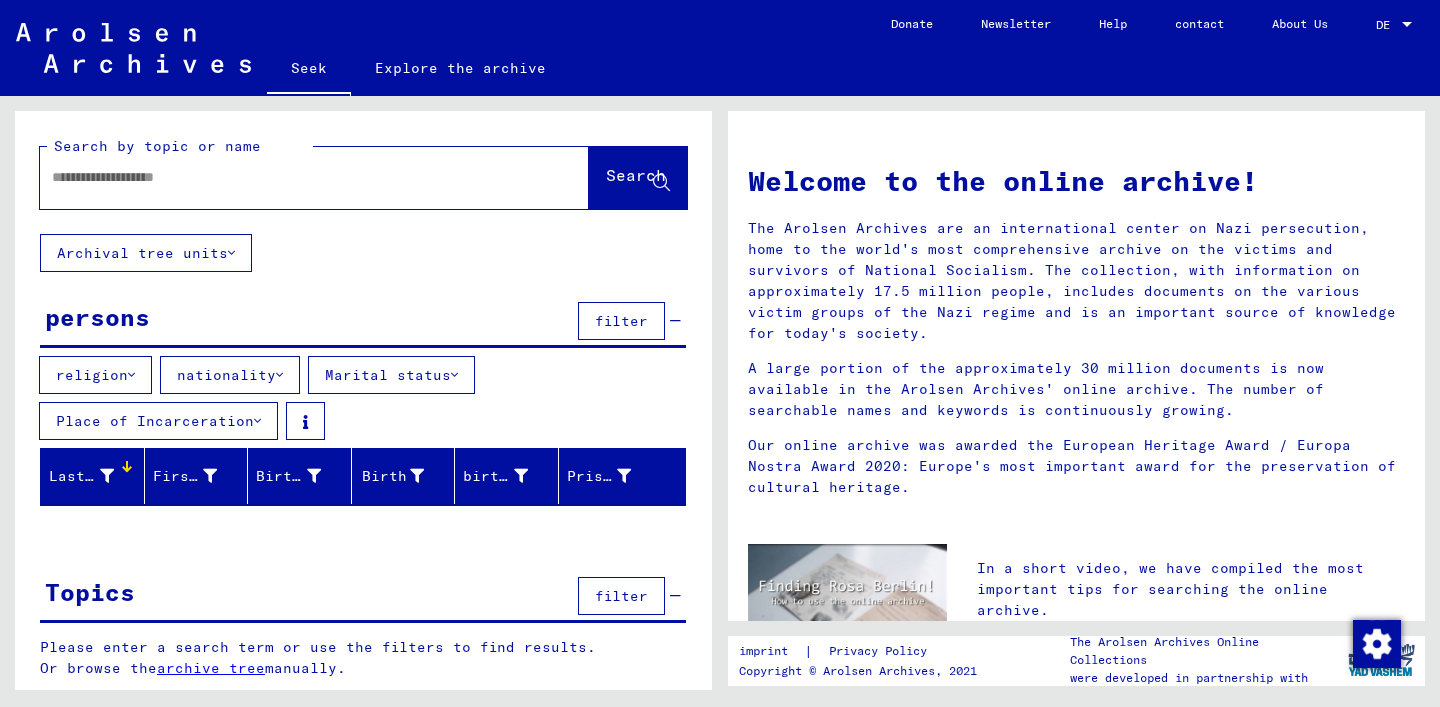 click at bounding box center (129, 469) 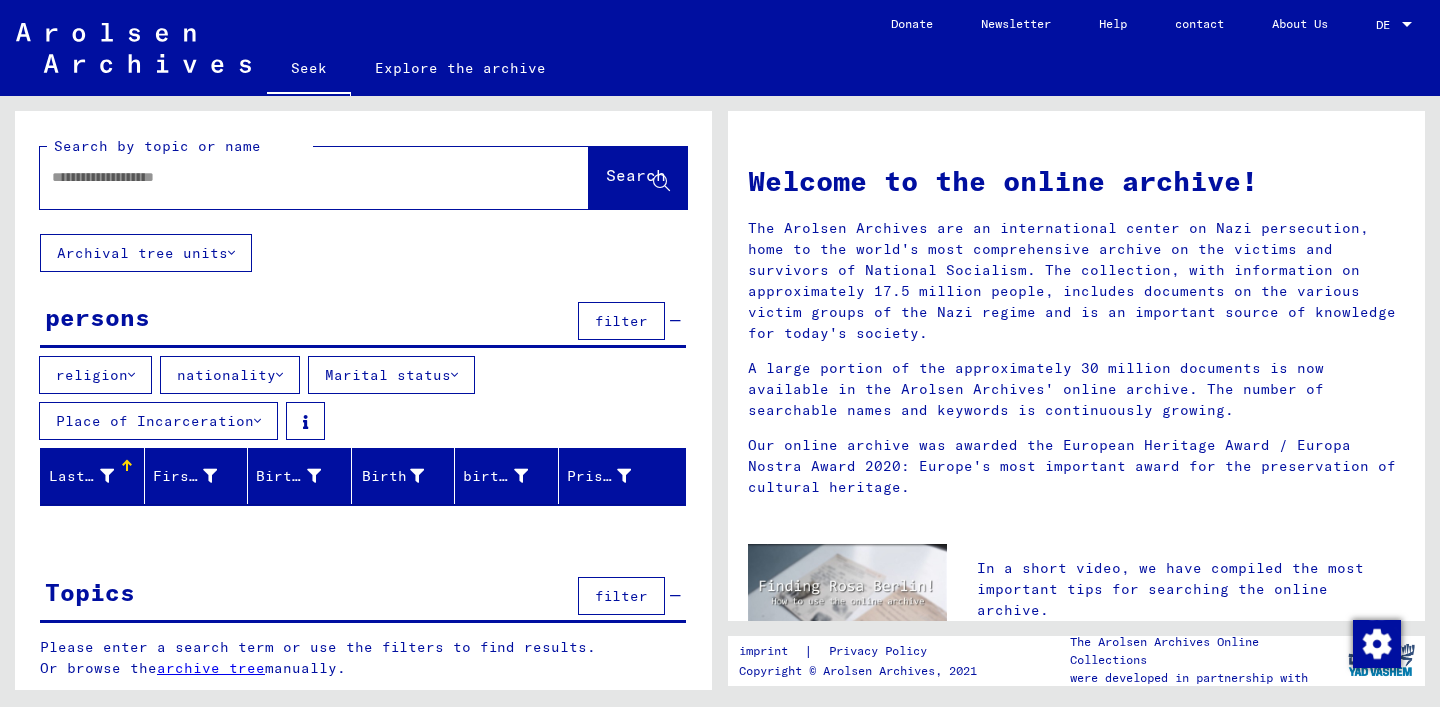 scroll, scrollTop: 3, scrollLeft: 0, axis: vertical 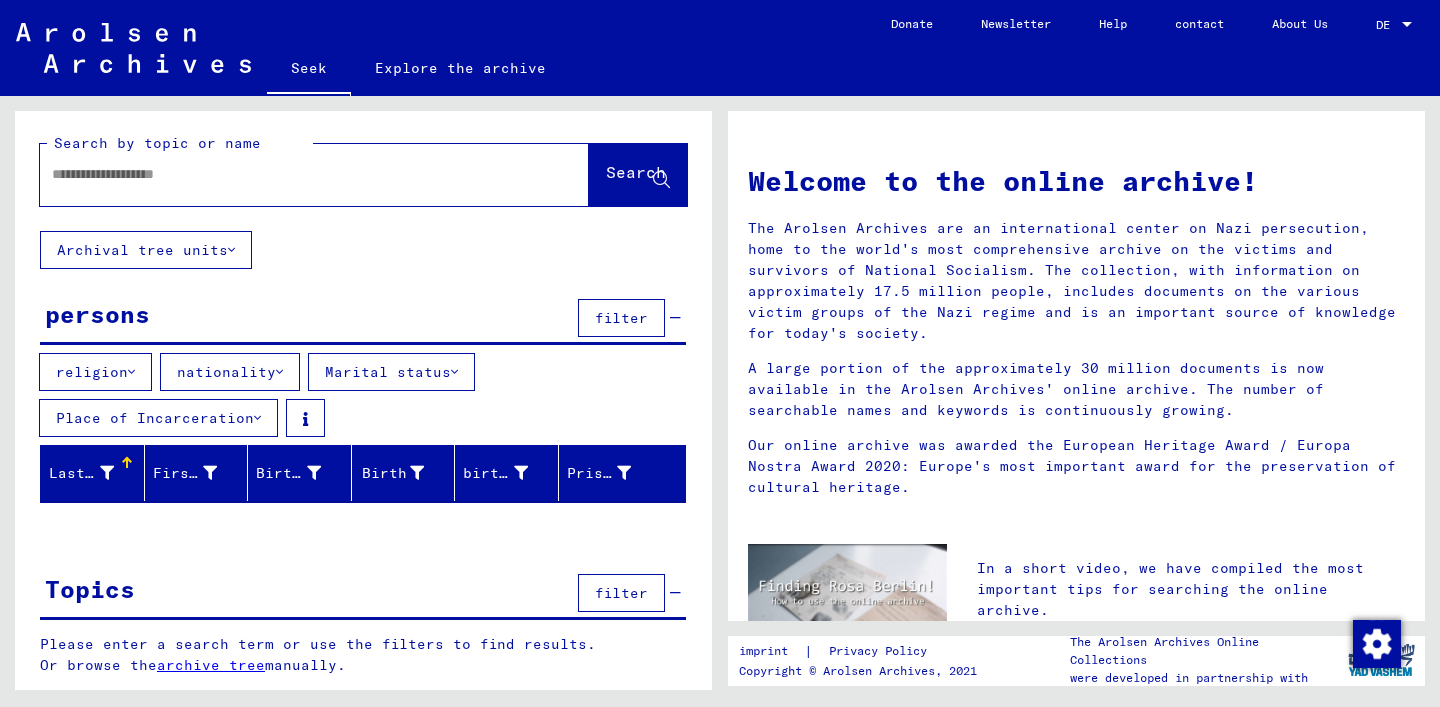 click on "Marital status" at bounding box center (391, 372) 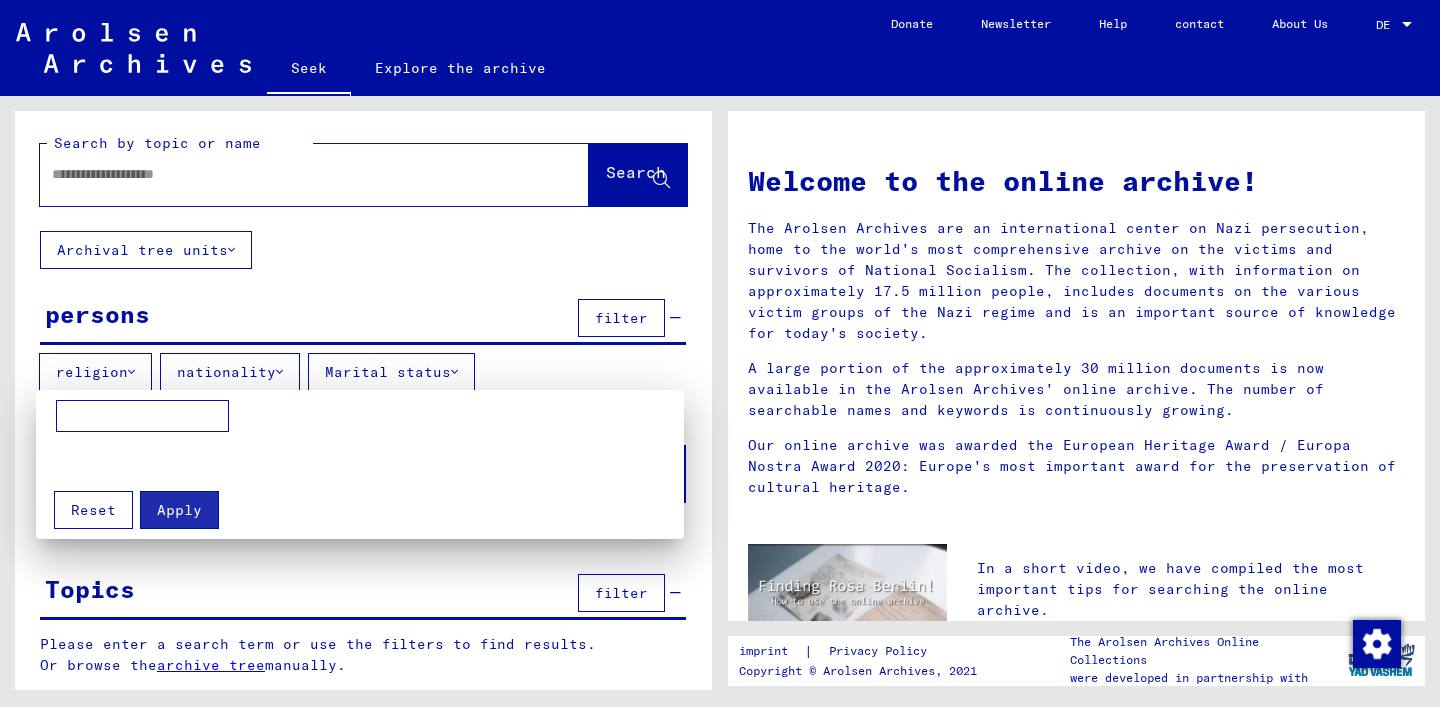 click at bounding box center (142, 416) 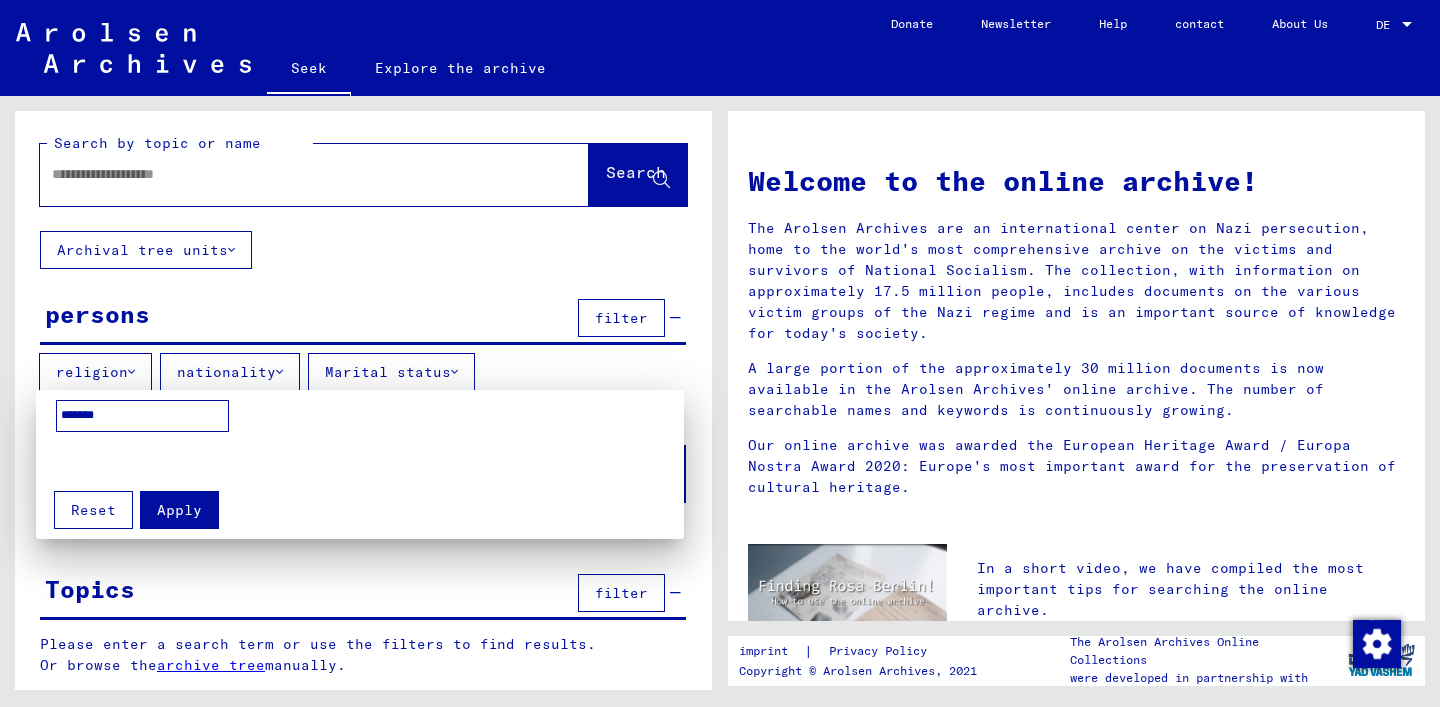 type on "*******" 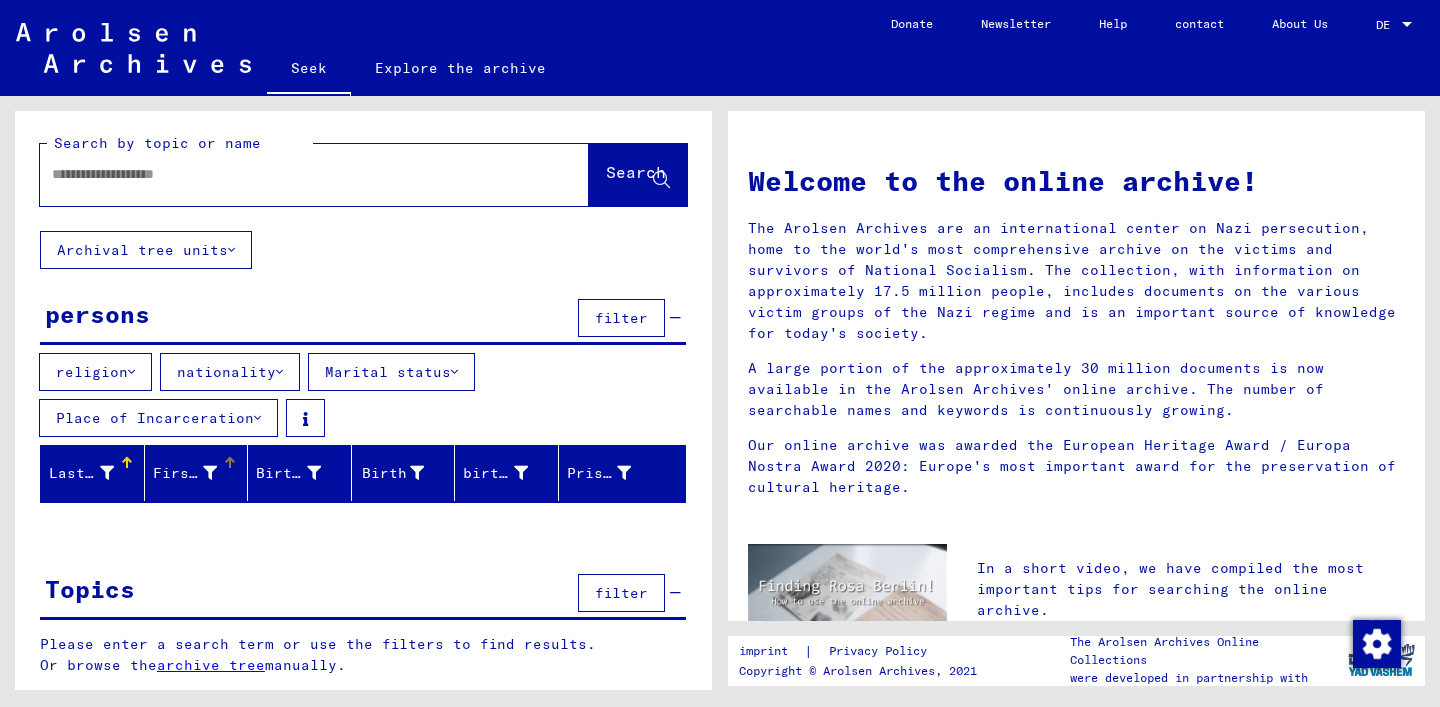 click on "First name" at bounding box center (198, 473) 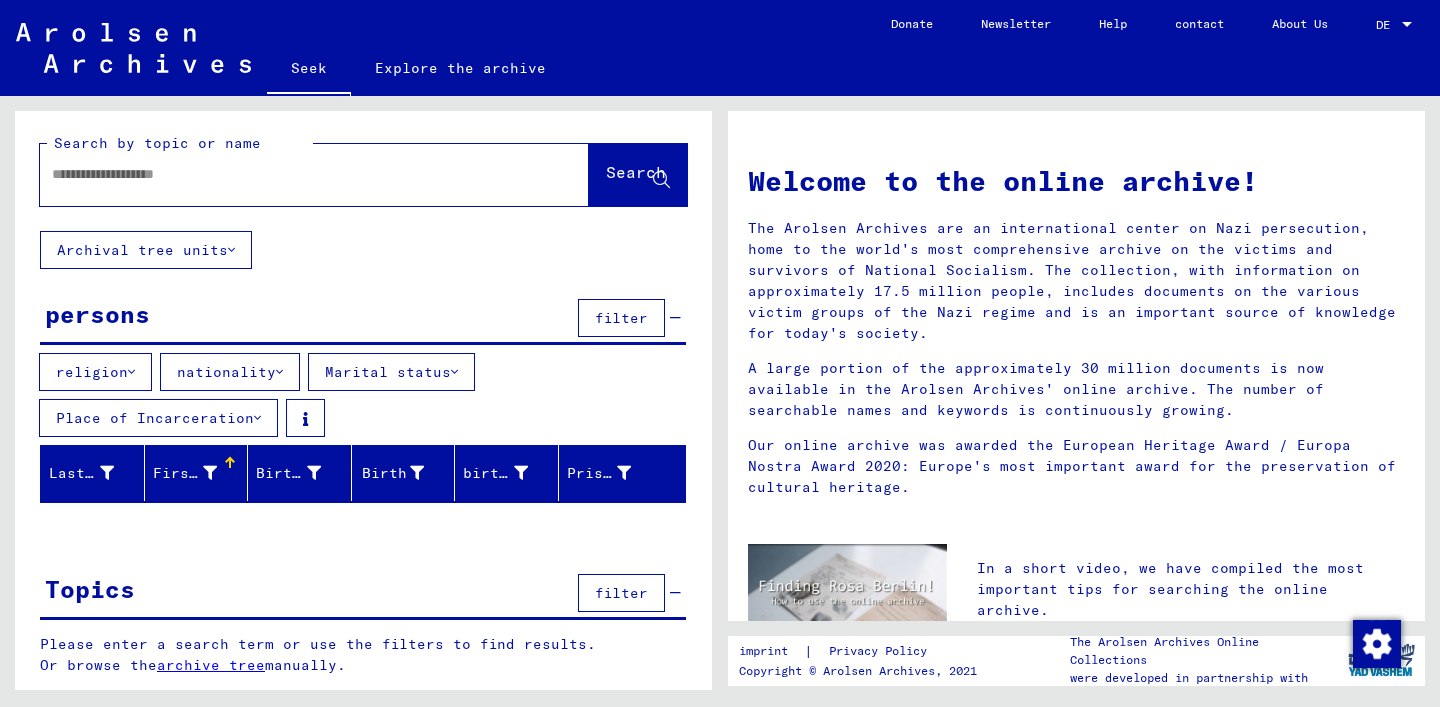 click on "filter" at bounding box center [621, 318] 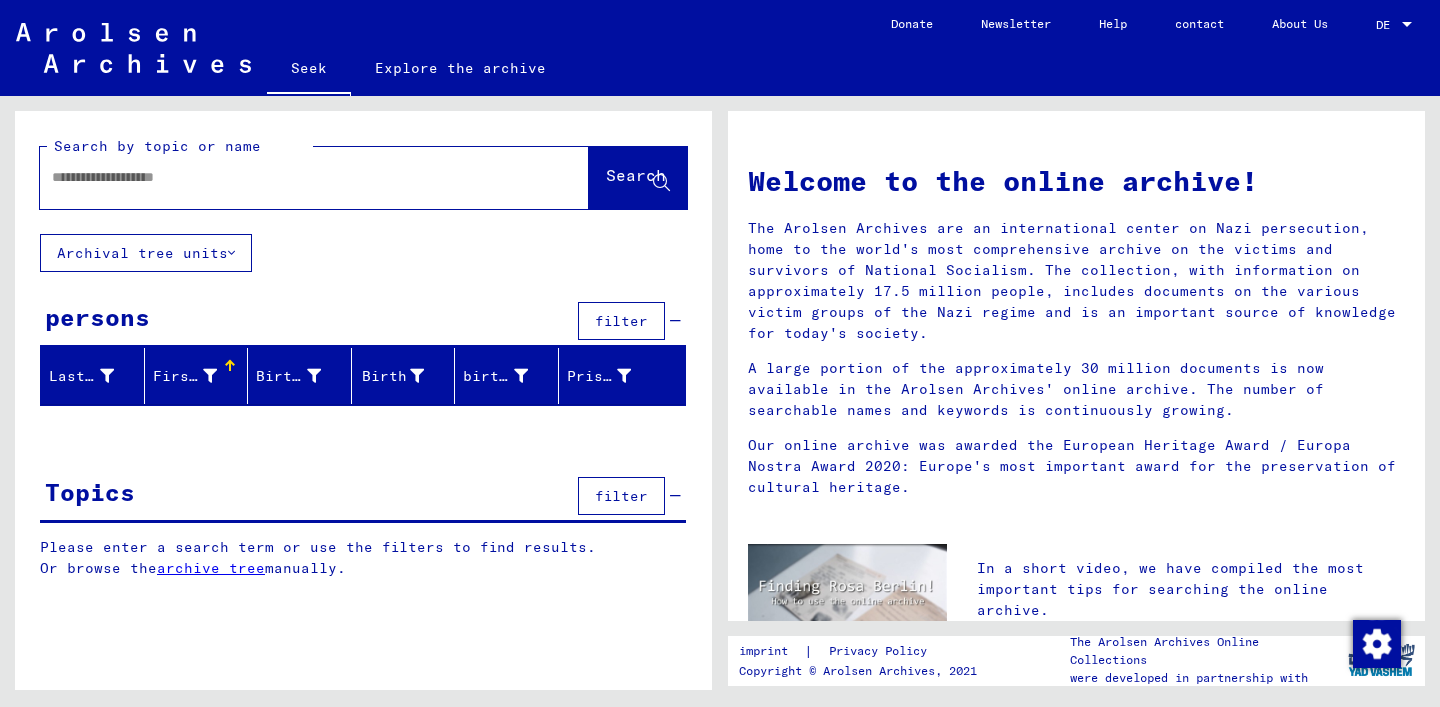 scroll, scrollTop: 0, scrollLeft: 0, axis: both 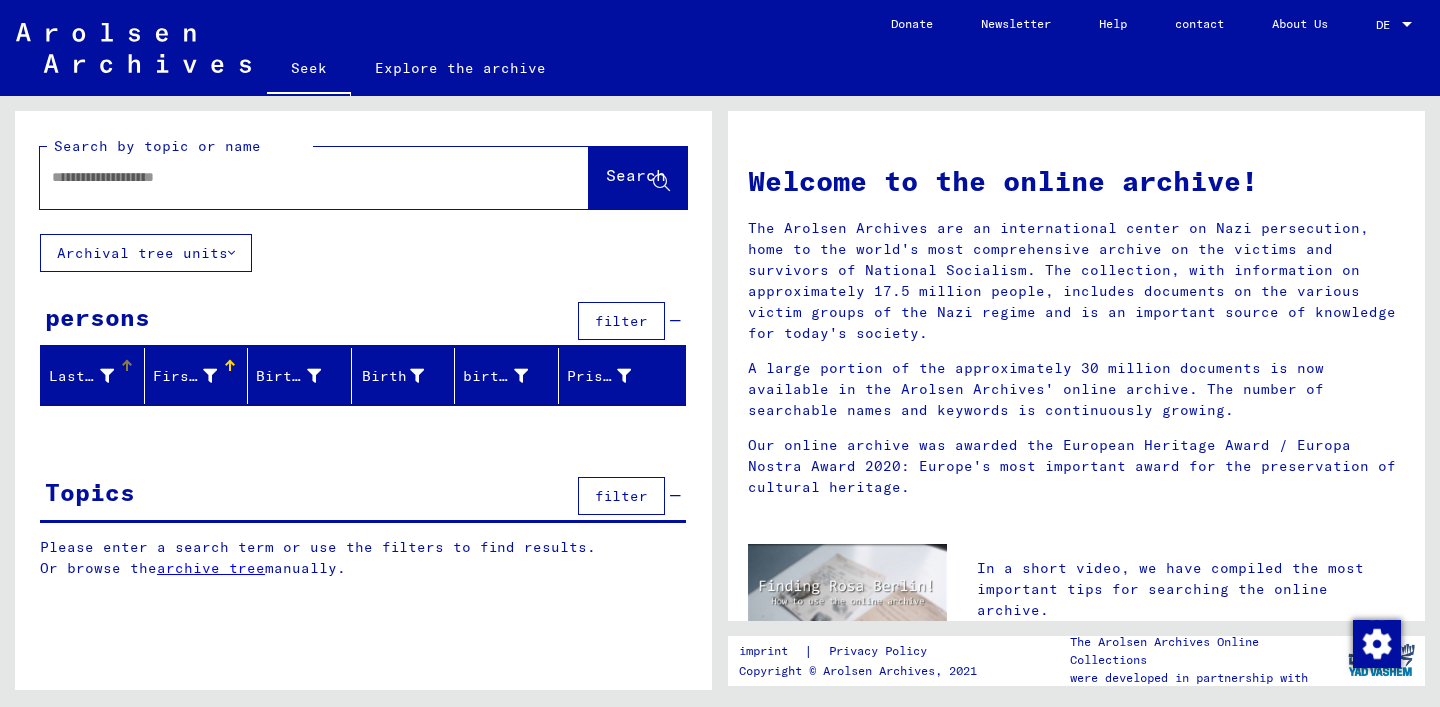 click on "Last name" at bounding box center [89, 376] 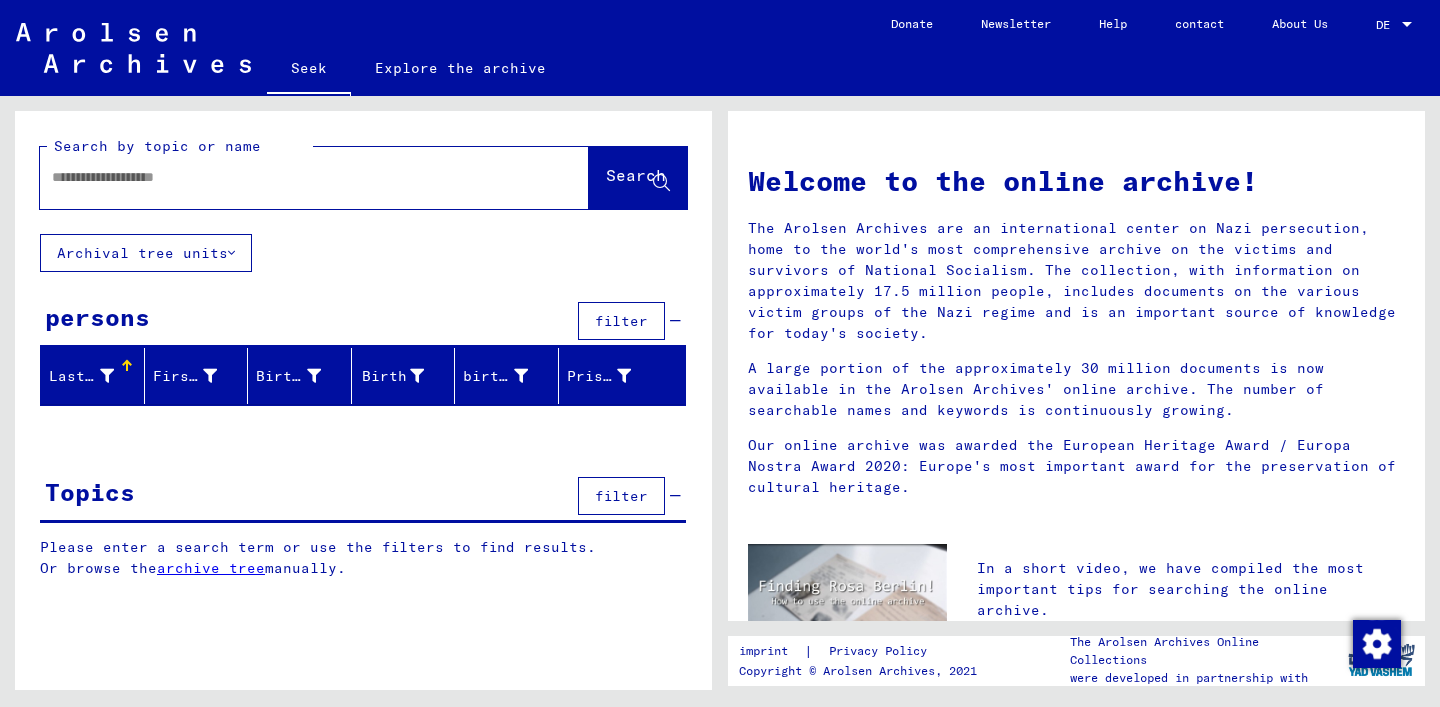 click on "Last name" at bounding box center (89, 376) 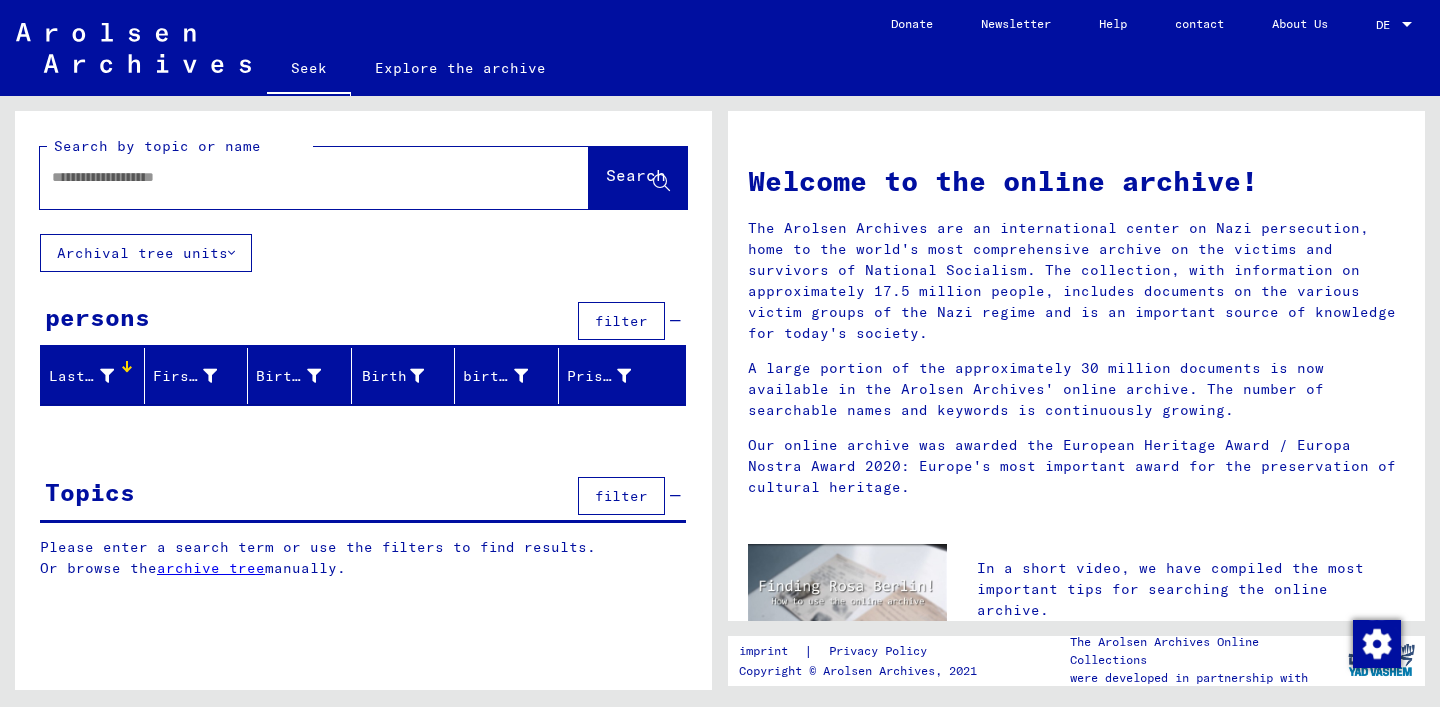 click on "Last name" at bounding box center (89, 376) 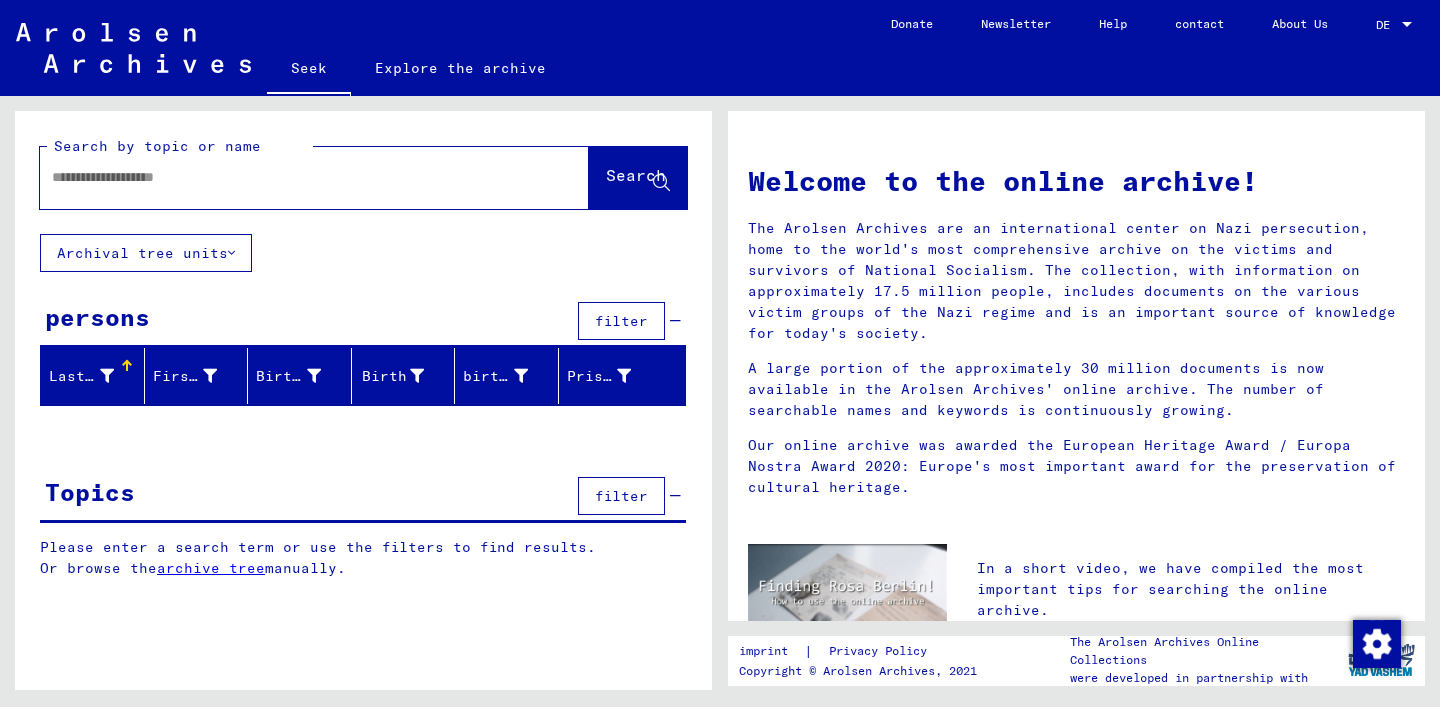 click at bounding box center [127, 366] 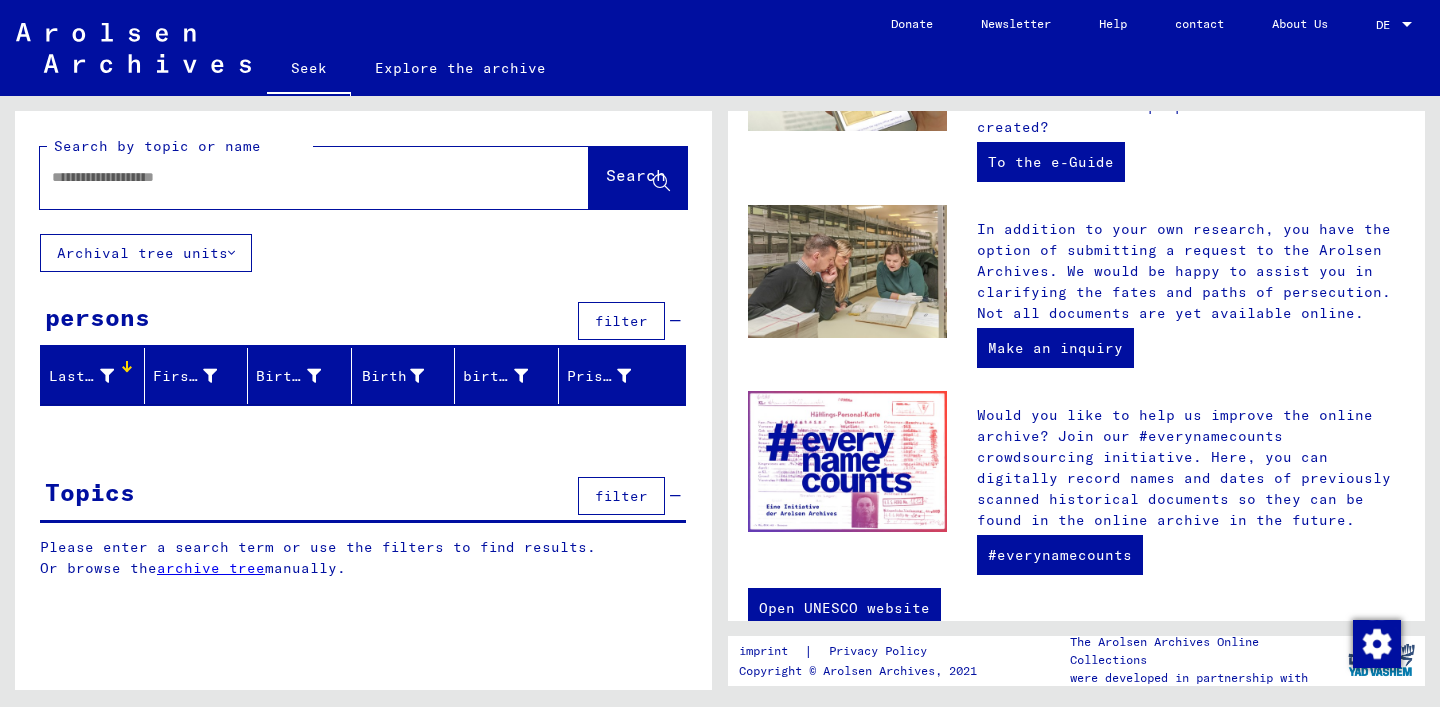 scroll, scrollTop: 694, scrollLeft: 0, axis: vertical 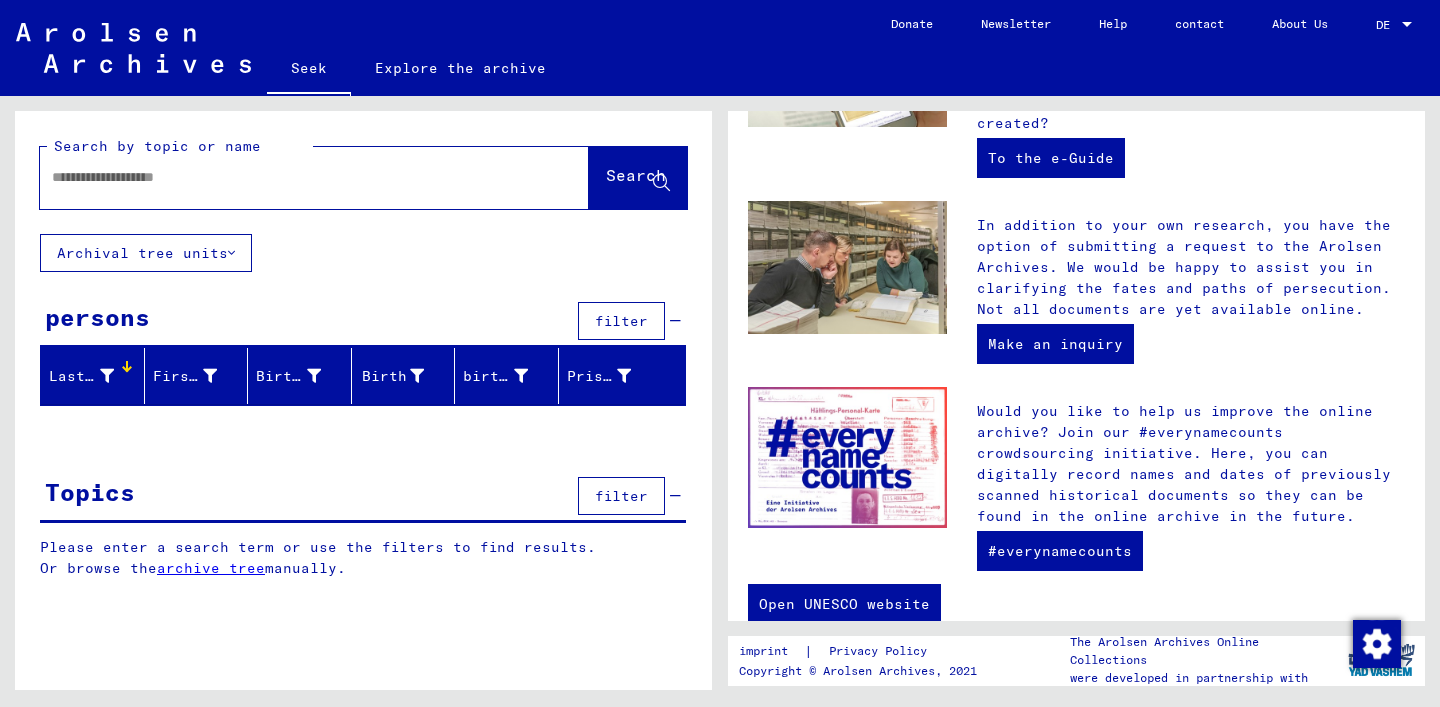 click on "filter" at bounding box center [621, 496] 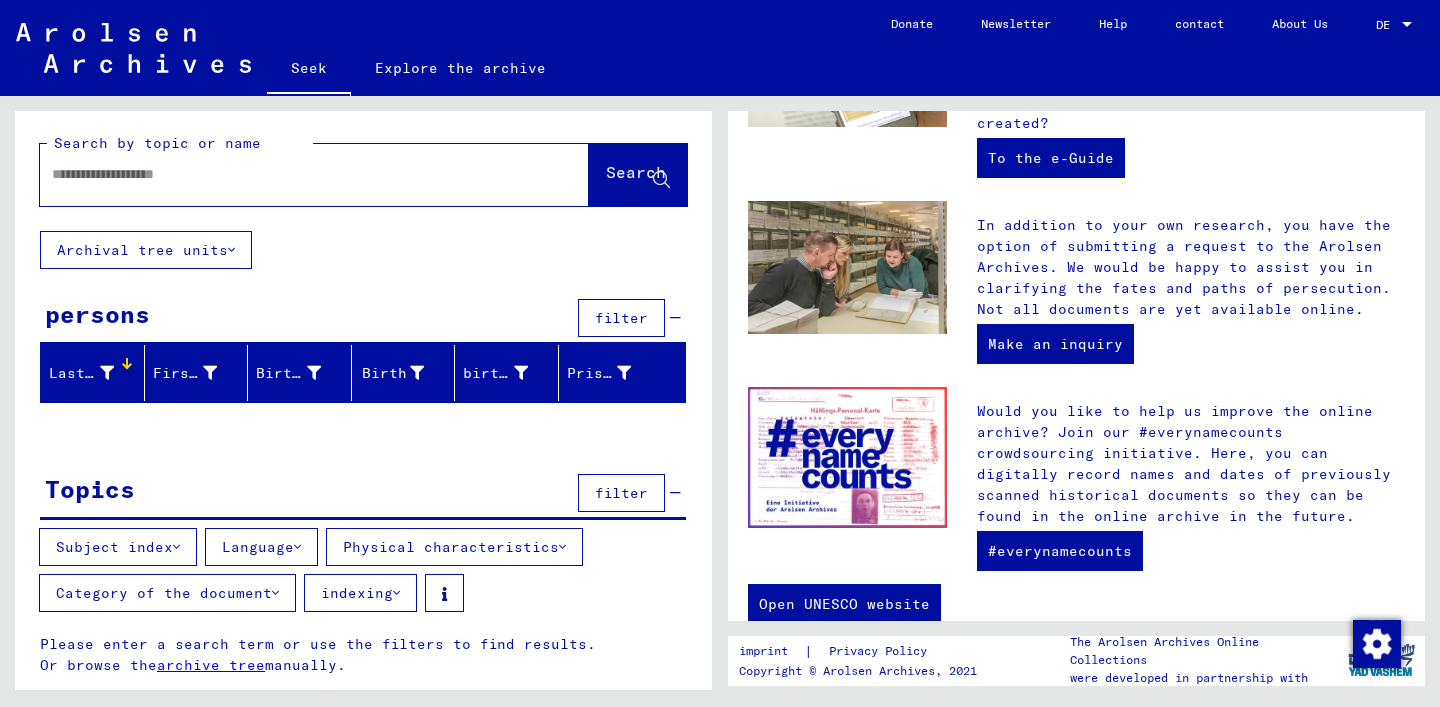 scroll, scrollTop: 0, scrollLeft: 0, axis: both 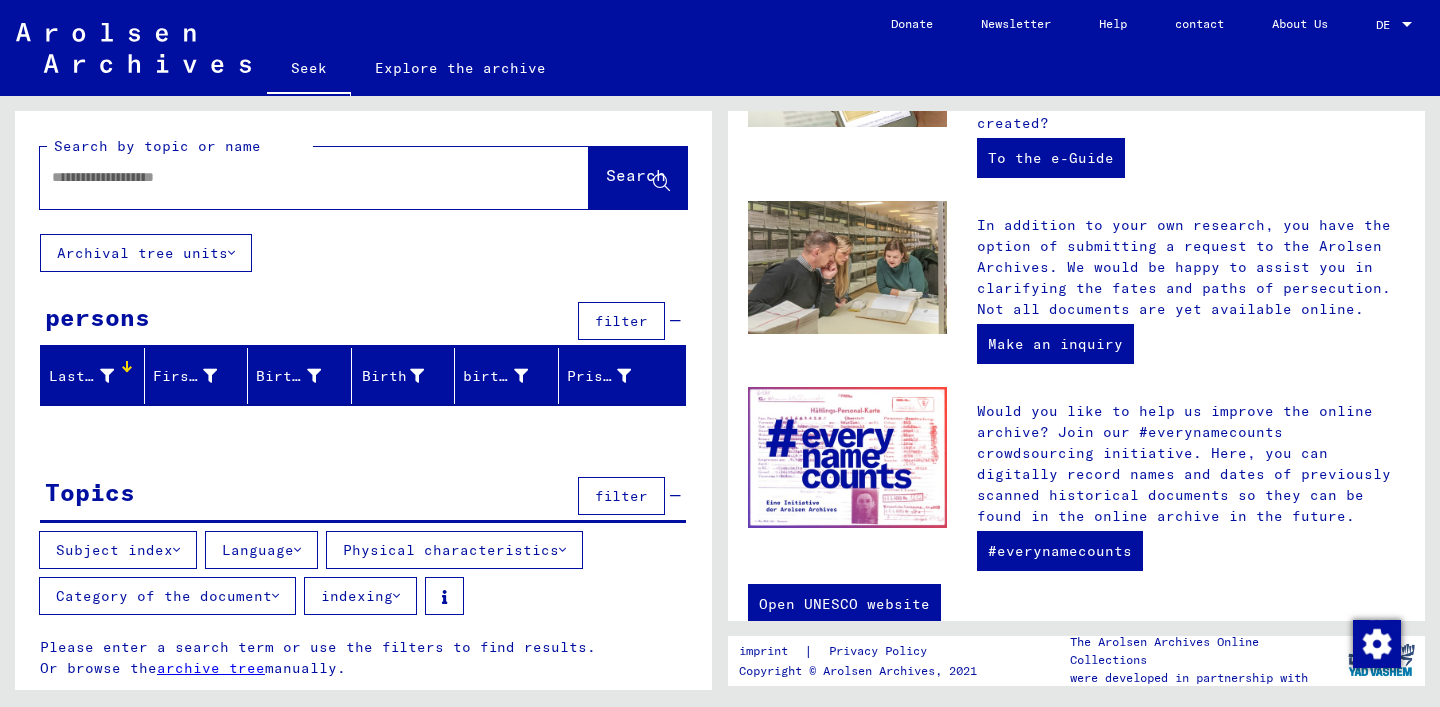 click at bounding box center [290, 177] 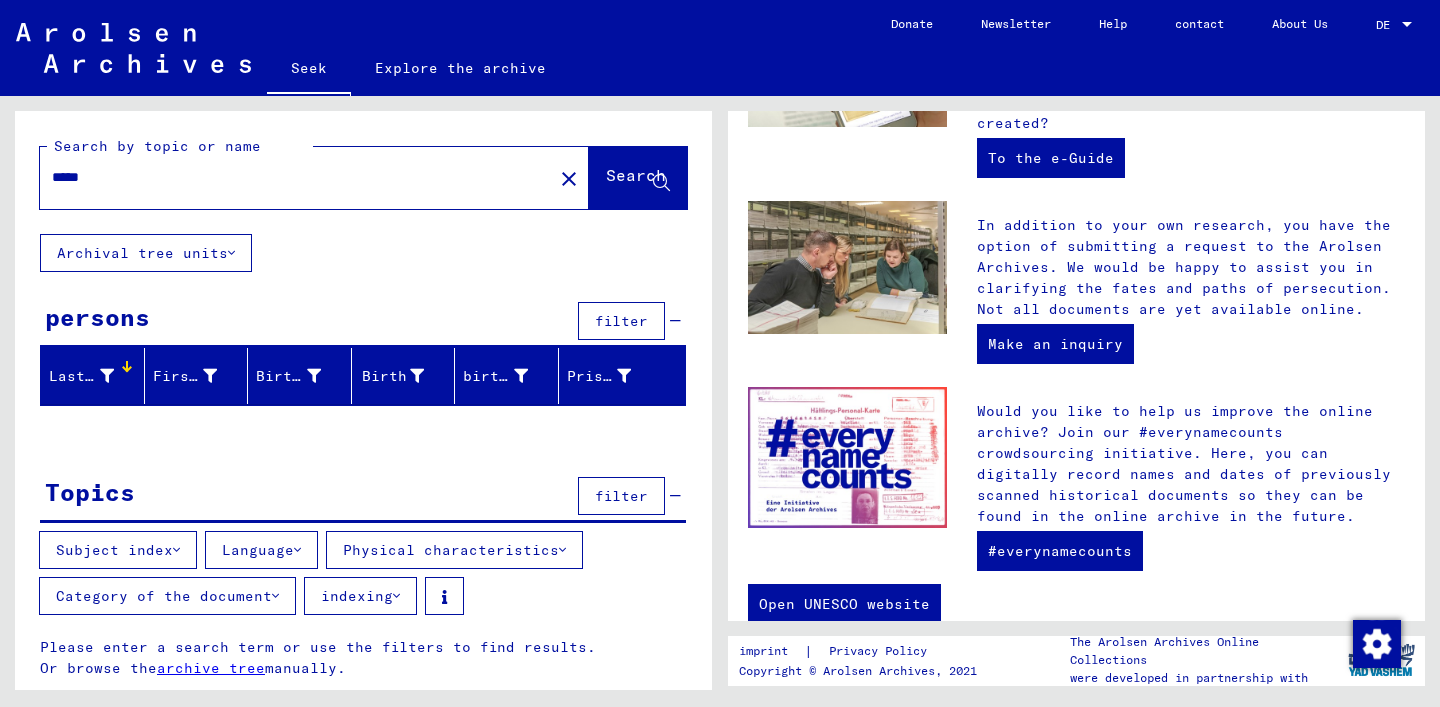 type on "*****" 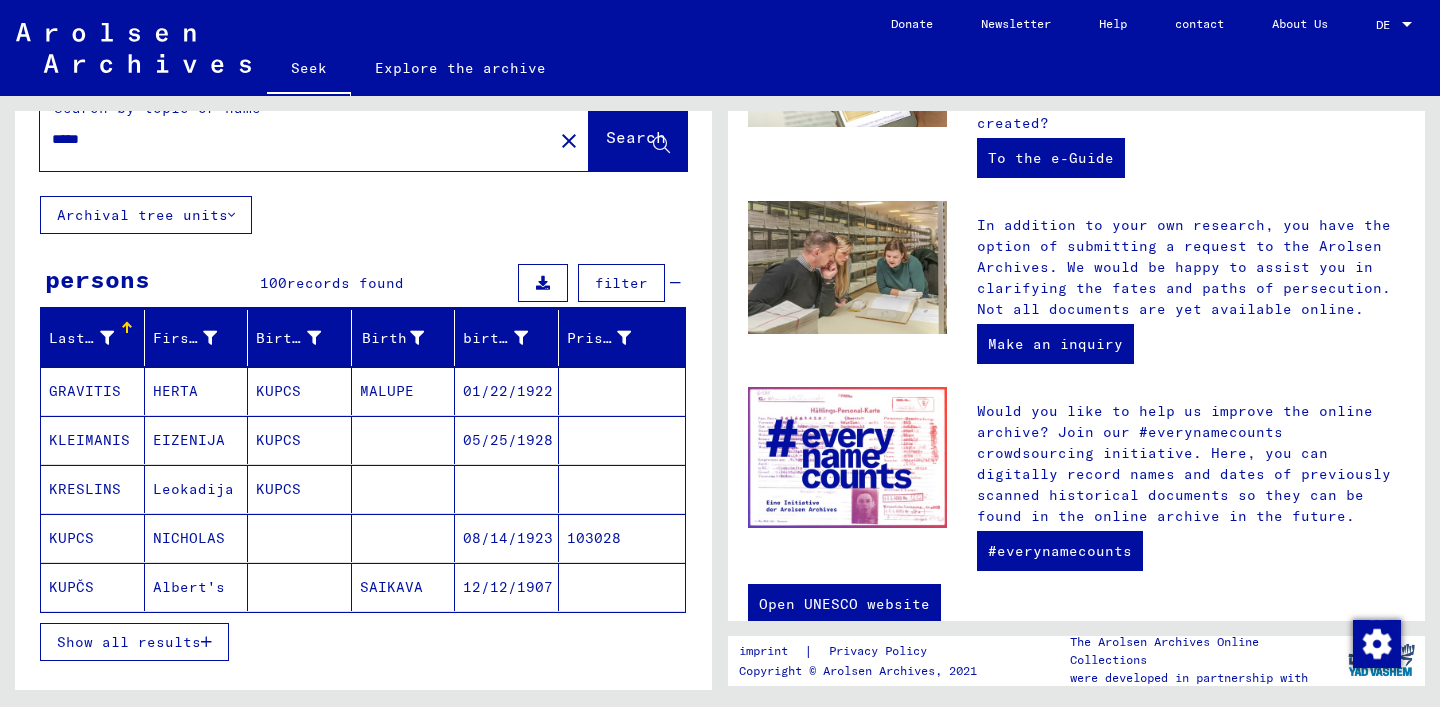 scroll, scrollTop: 63, scrollLeft: 0, axis: vertical 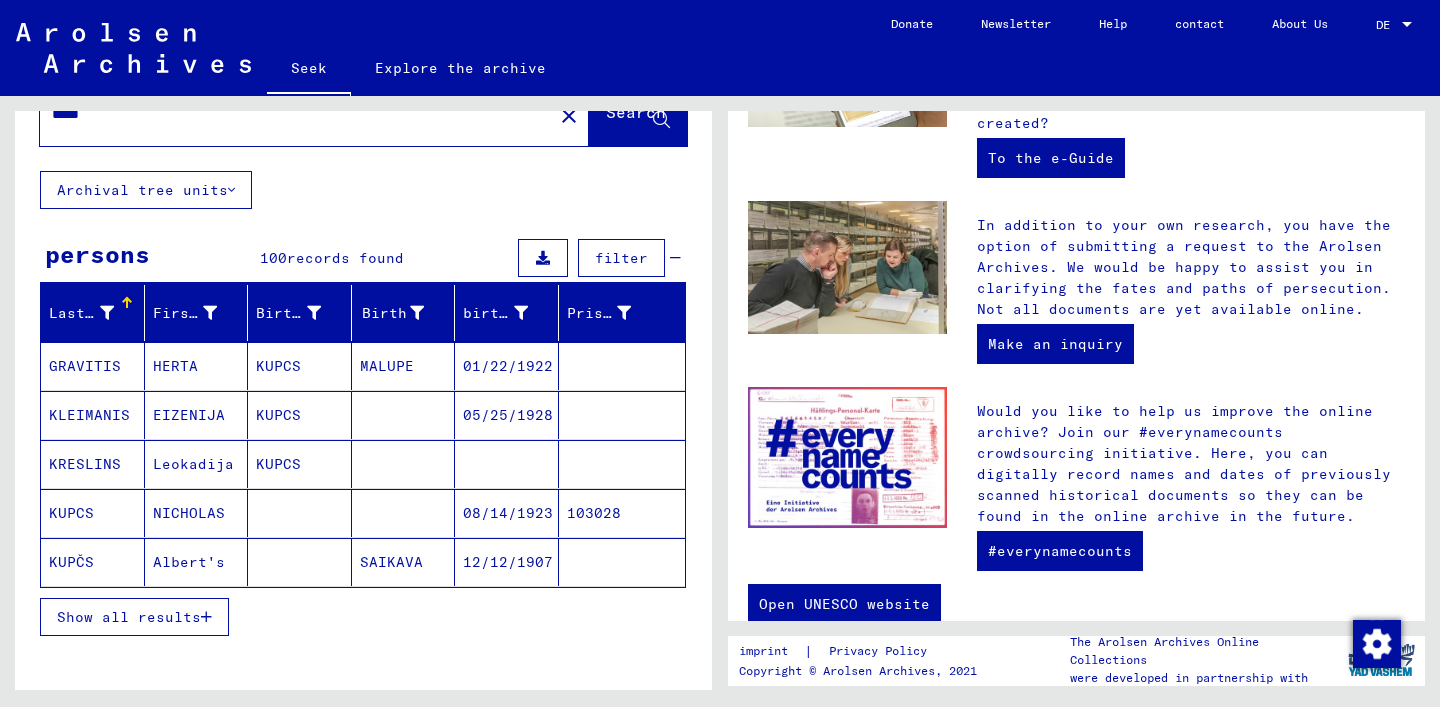 click on "Show all results" at bounding box center (129, 617) 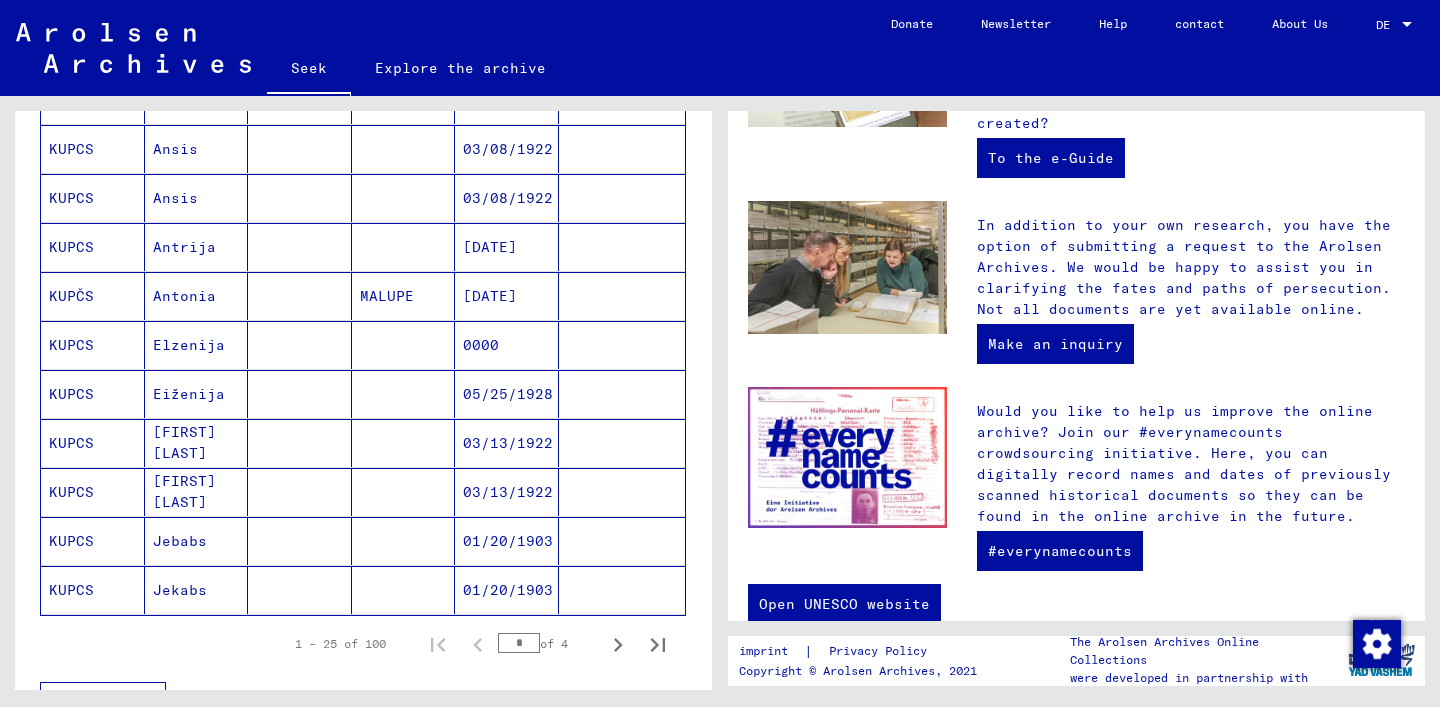 scroll, scrollTop: 1017, scrollLeft: 0, axis: vertical 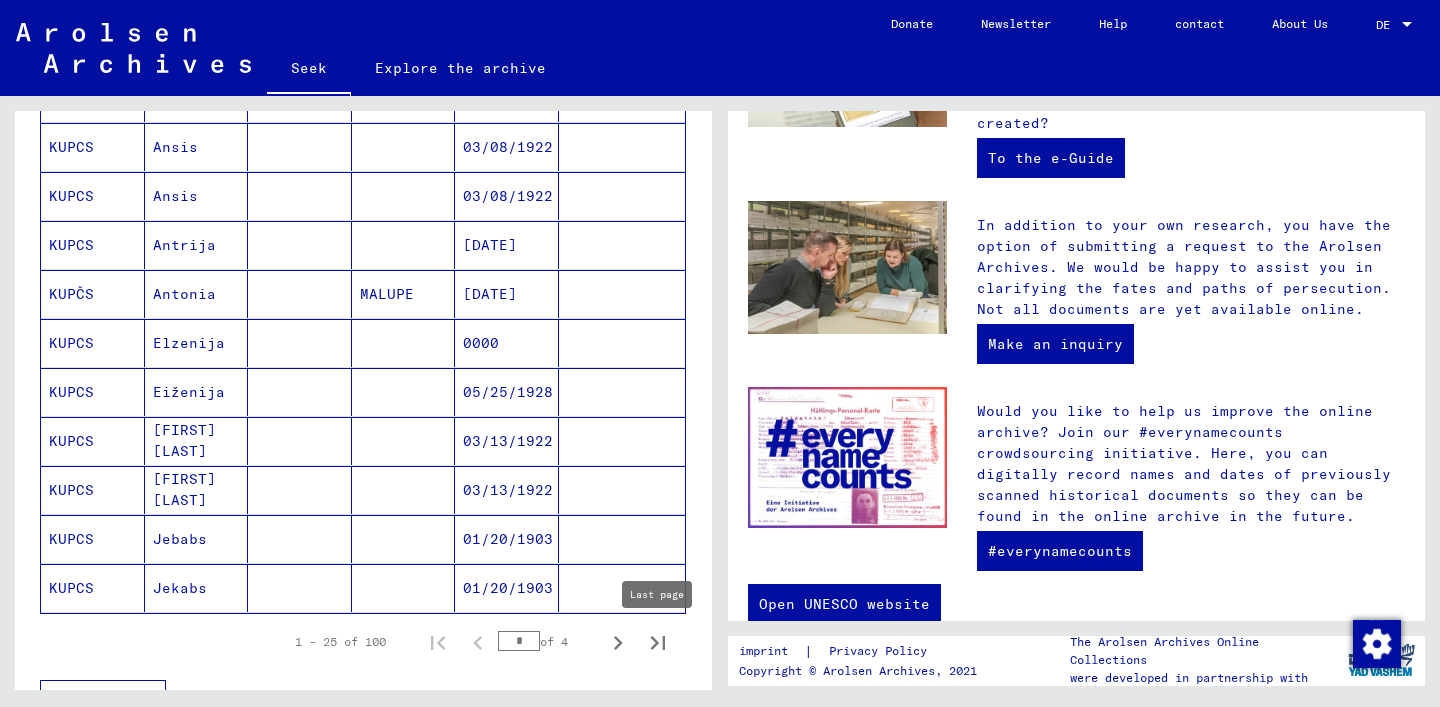 click 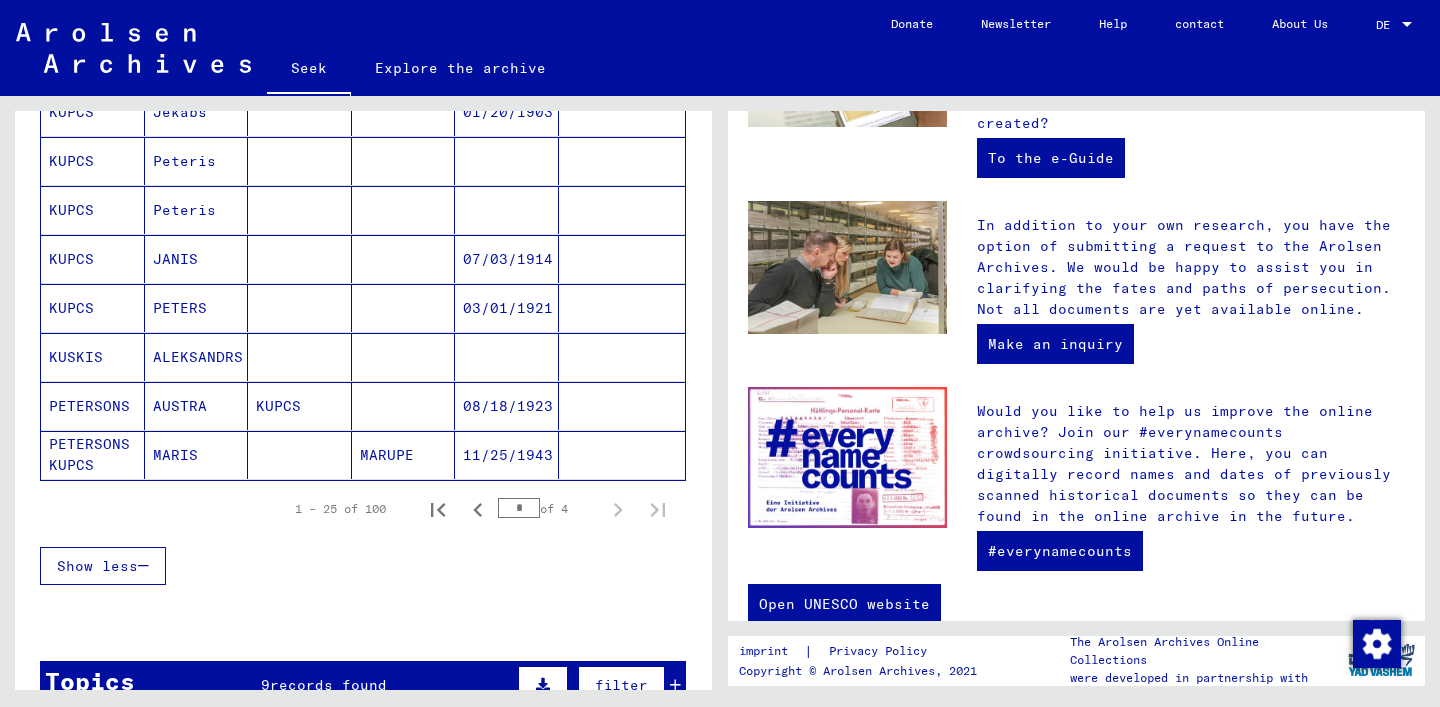 scroll, scrollTop: 1168, scrollLeft: 0, axis: vertical 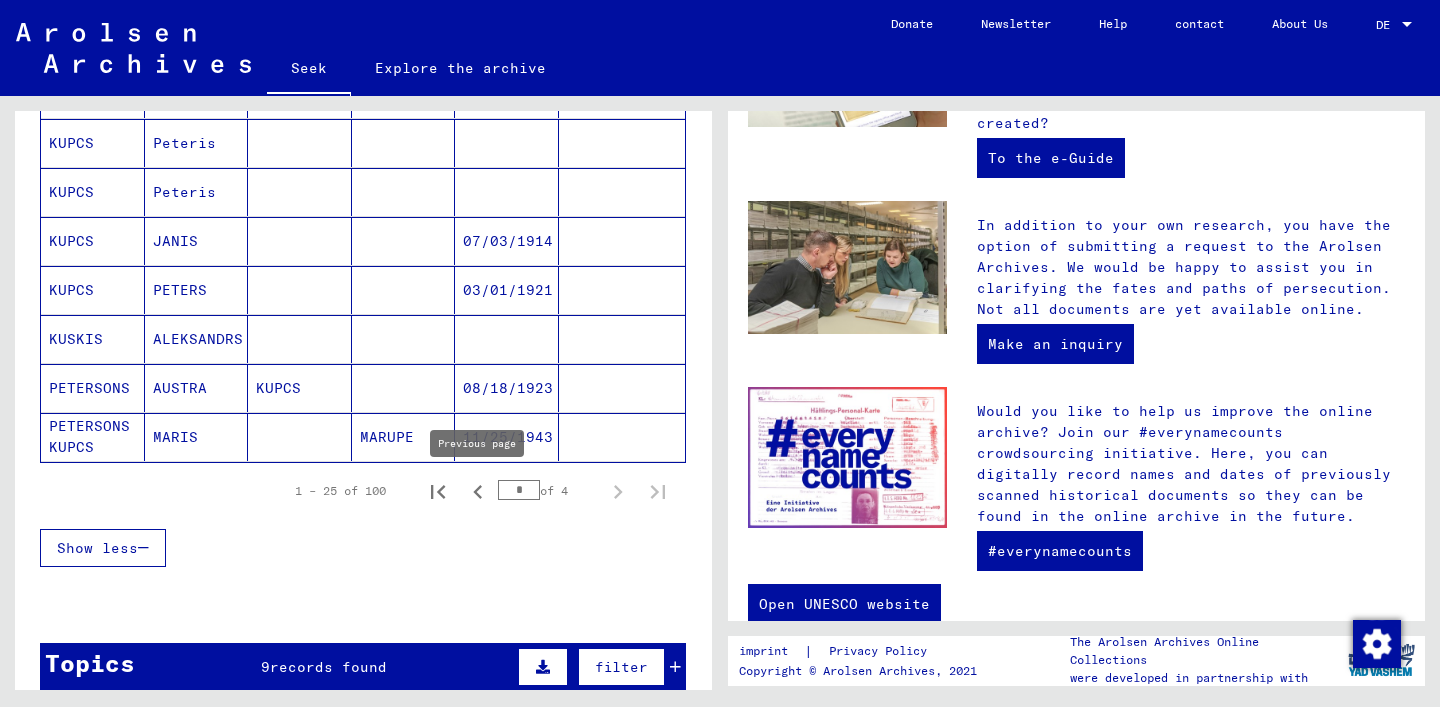 click 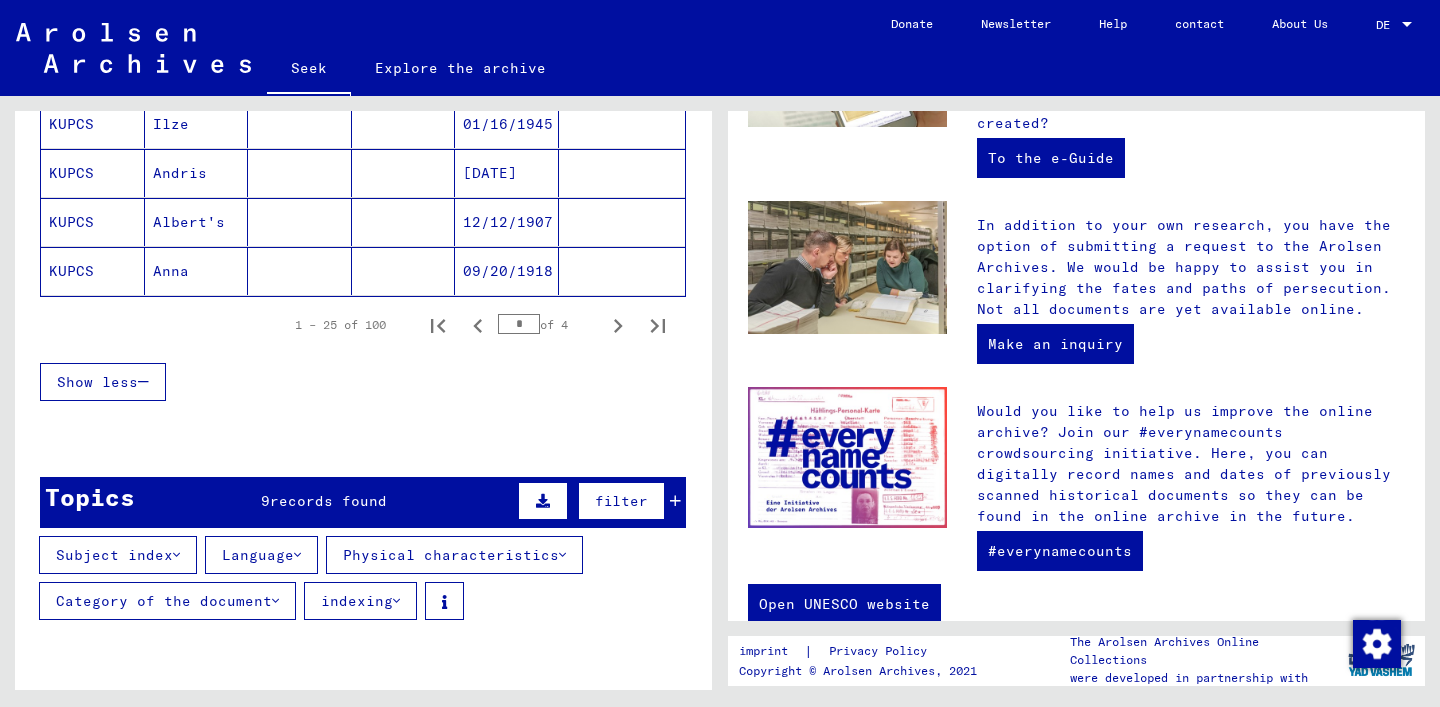 scroll, scrollTop: 1337, scrollLeft: 0, axis: vertical 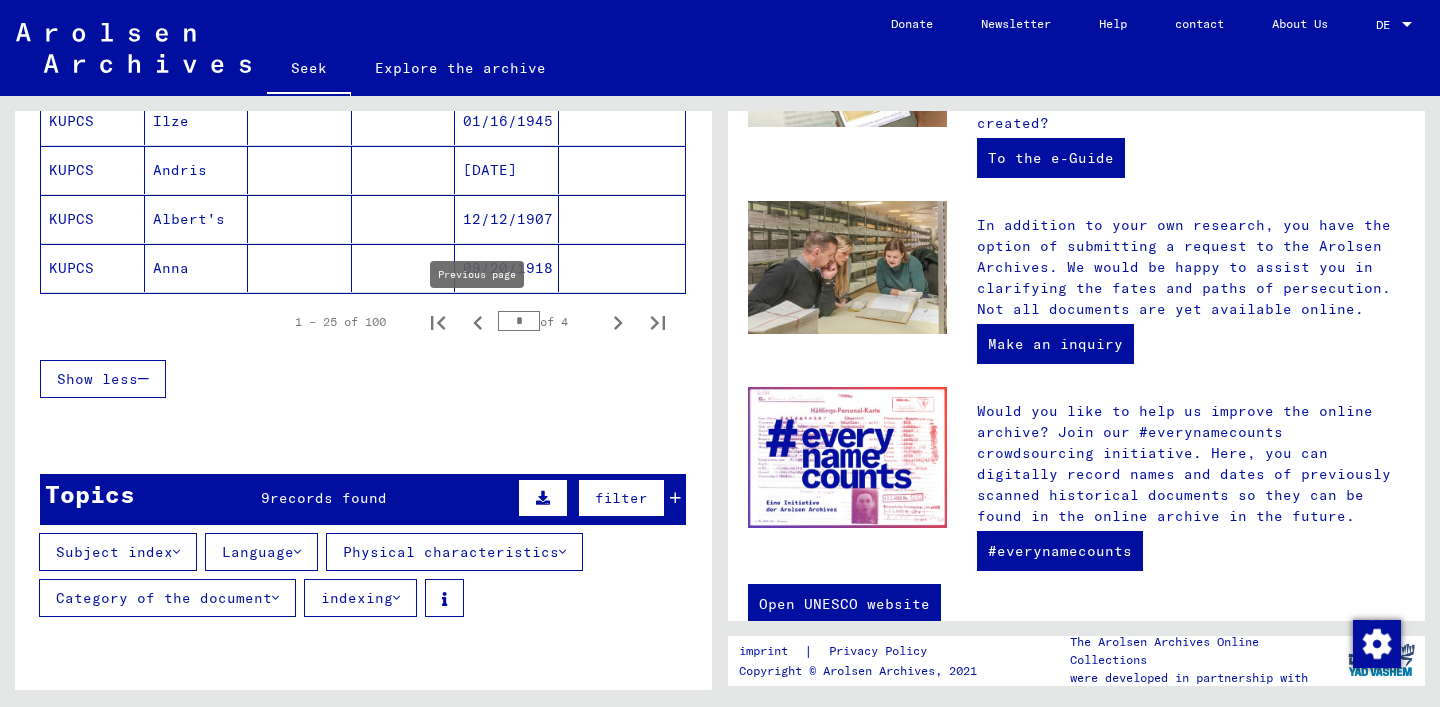 click 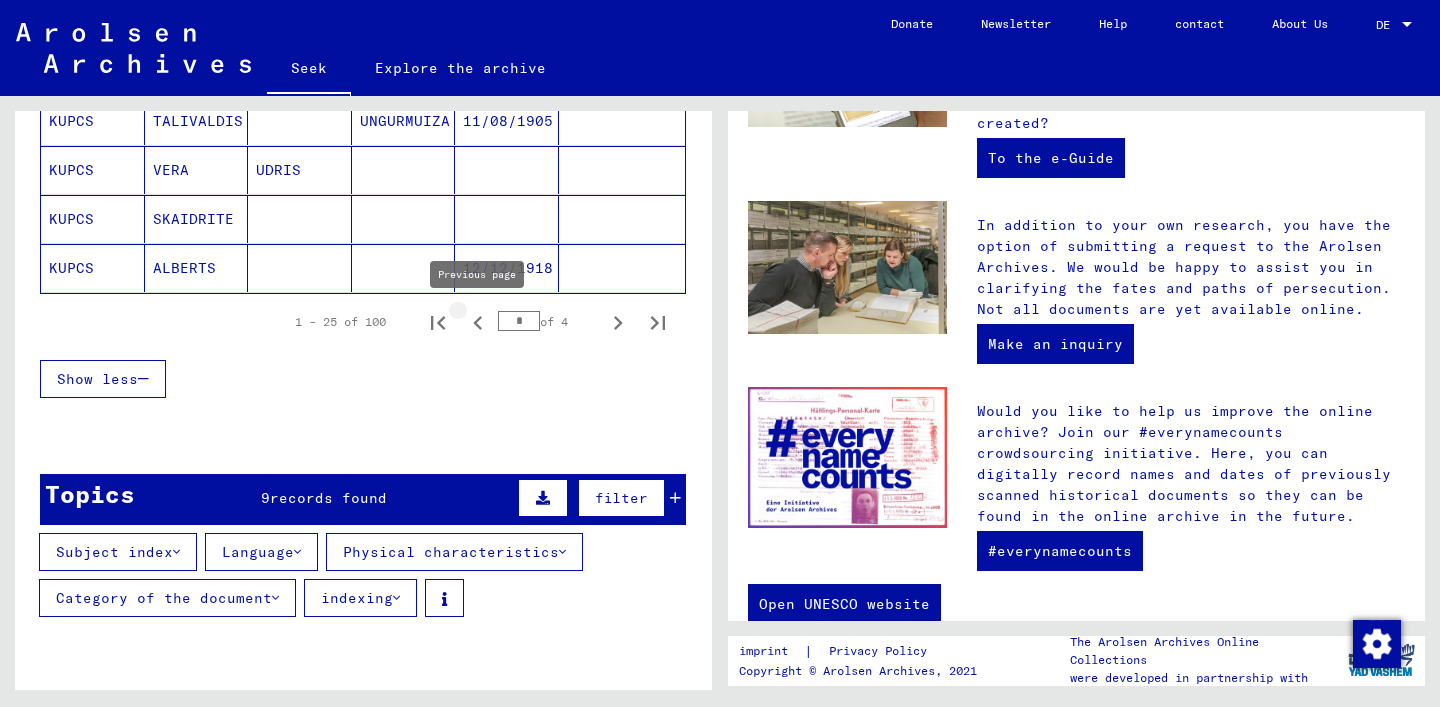 type on "*" 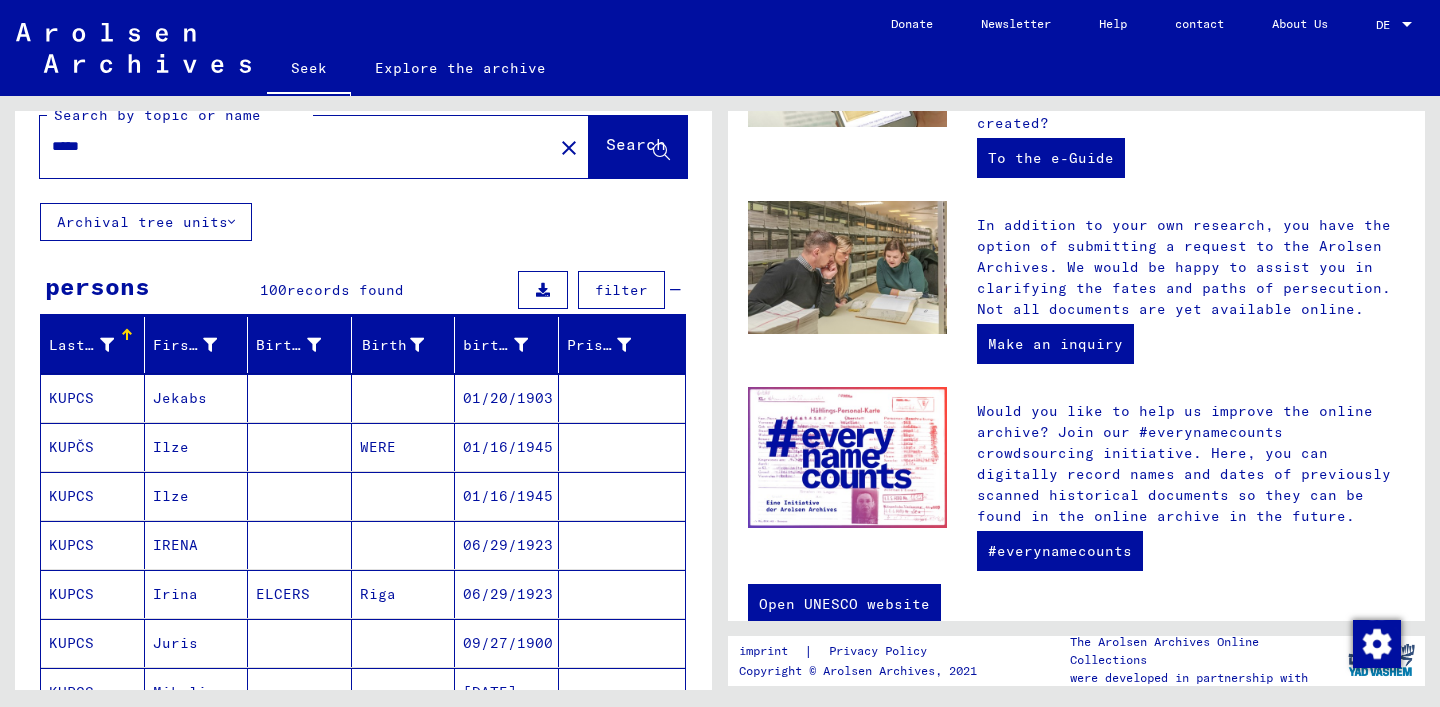 scroll, scrollTop: 0, scrollLeft: 0, axis: both 